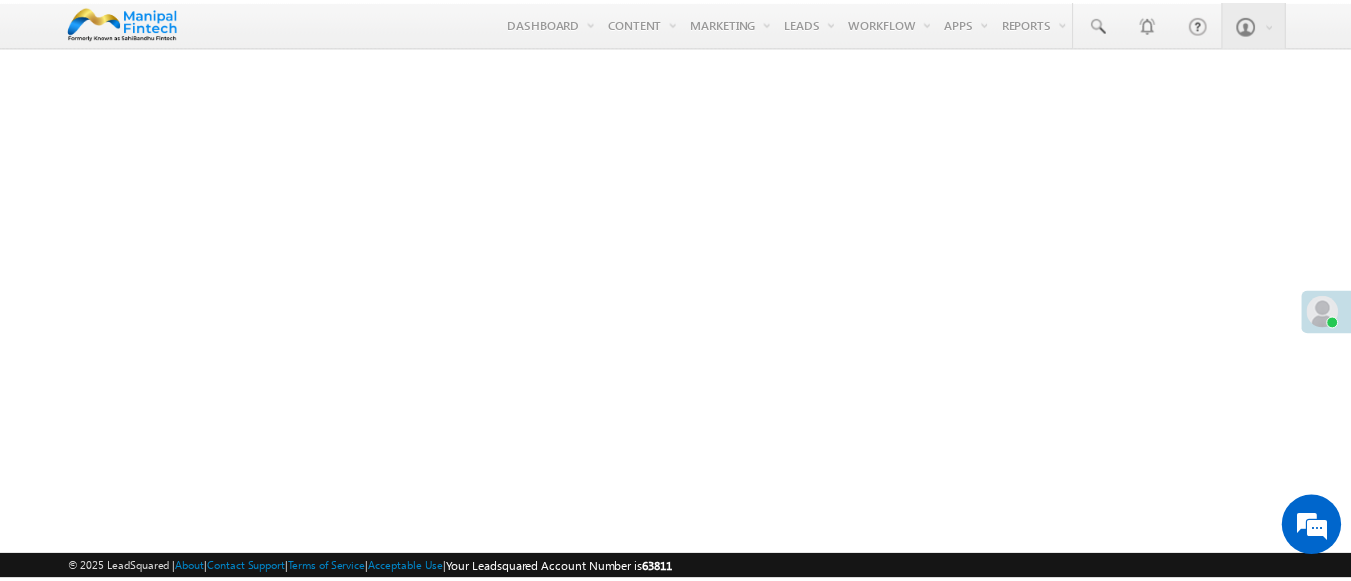 scroll, scrollTop: 0, scrollLeft: 0, axis: both 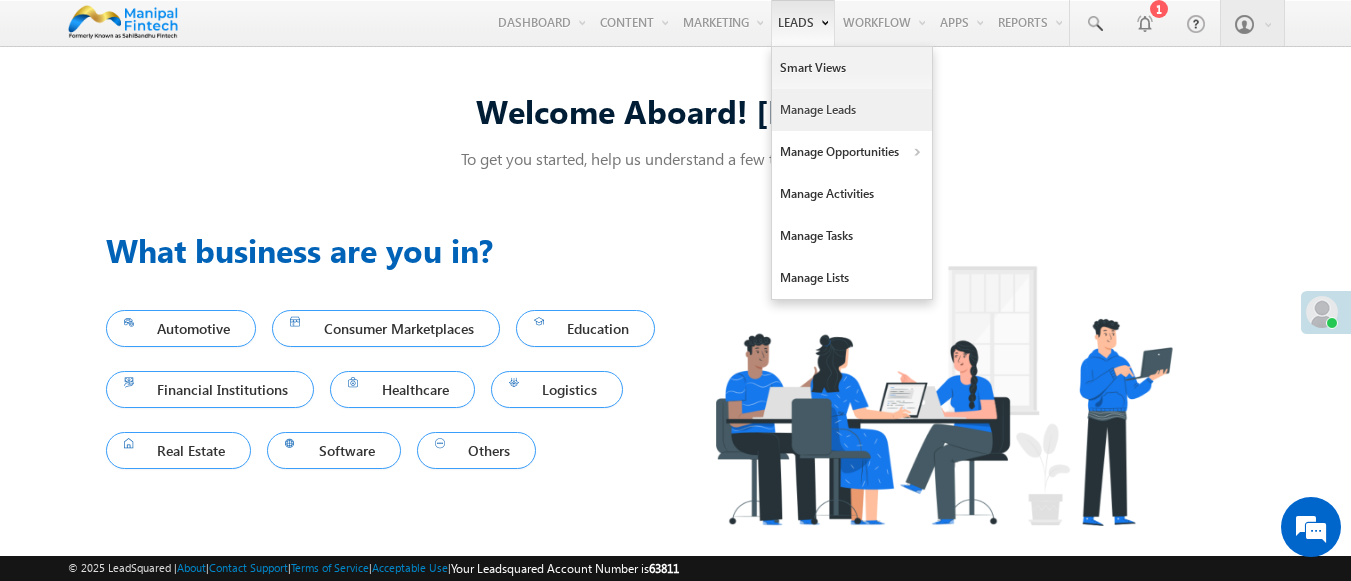 click on "Manage Leads" at bounding box center [852, 110] 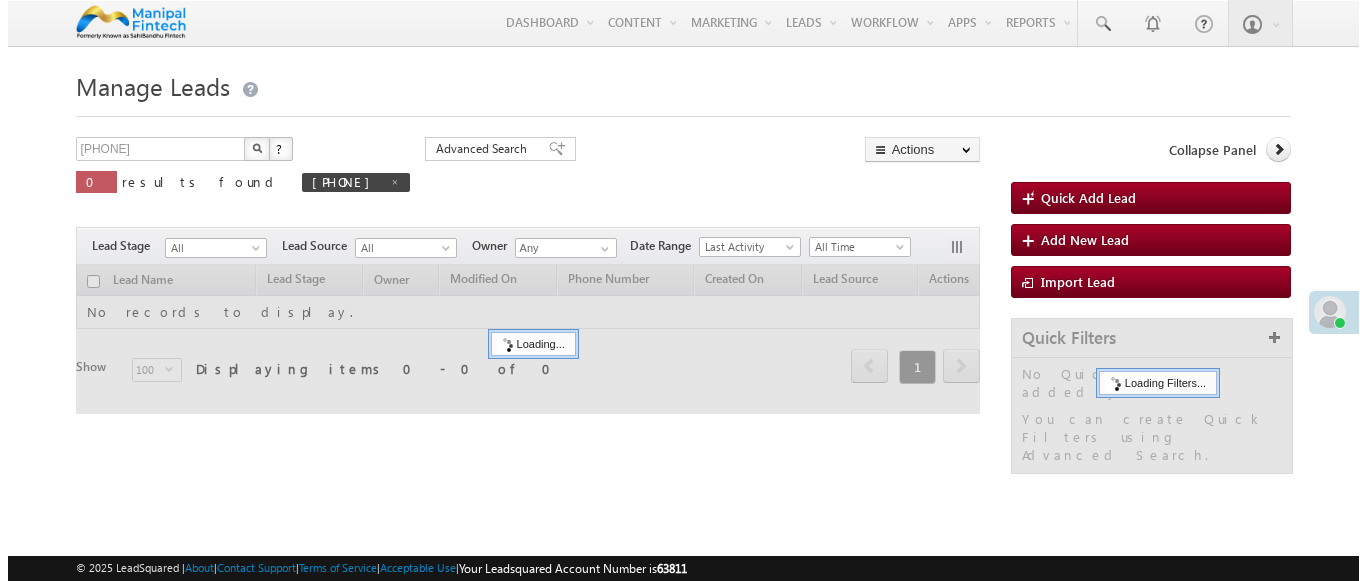 scroll, scrollTop: 0, scrollLeft: 0, axis: both 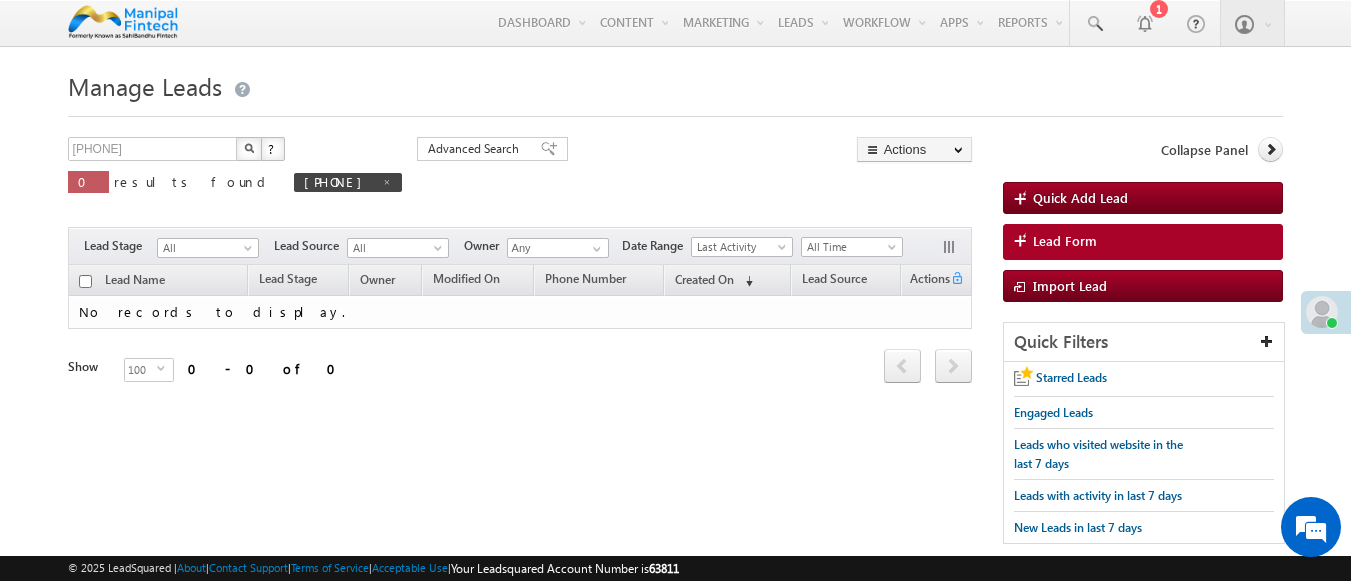 click on "Lead Form" at bounding box center [1065, 241] 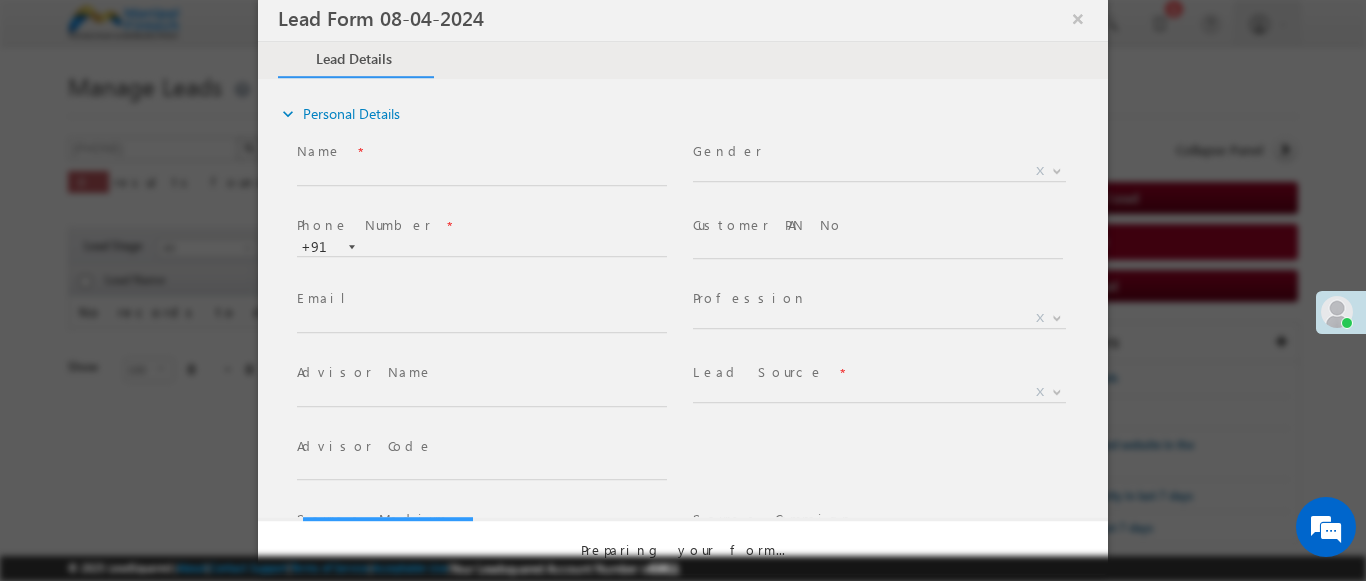 select on "Open" 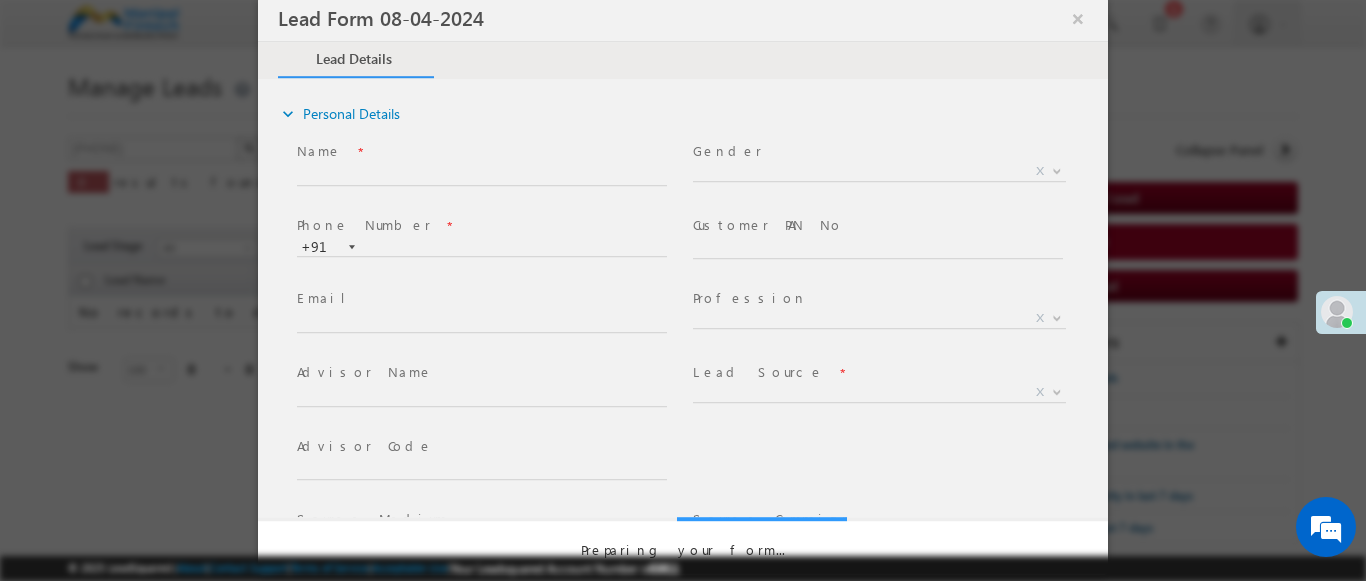 scroll, scrollTop: 0, scrollLeft: 0, axis: both 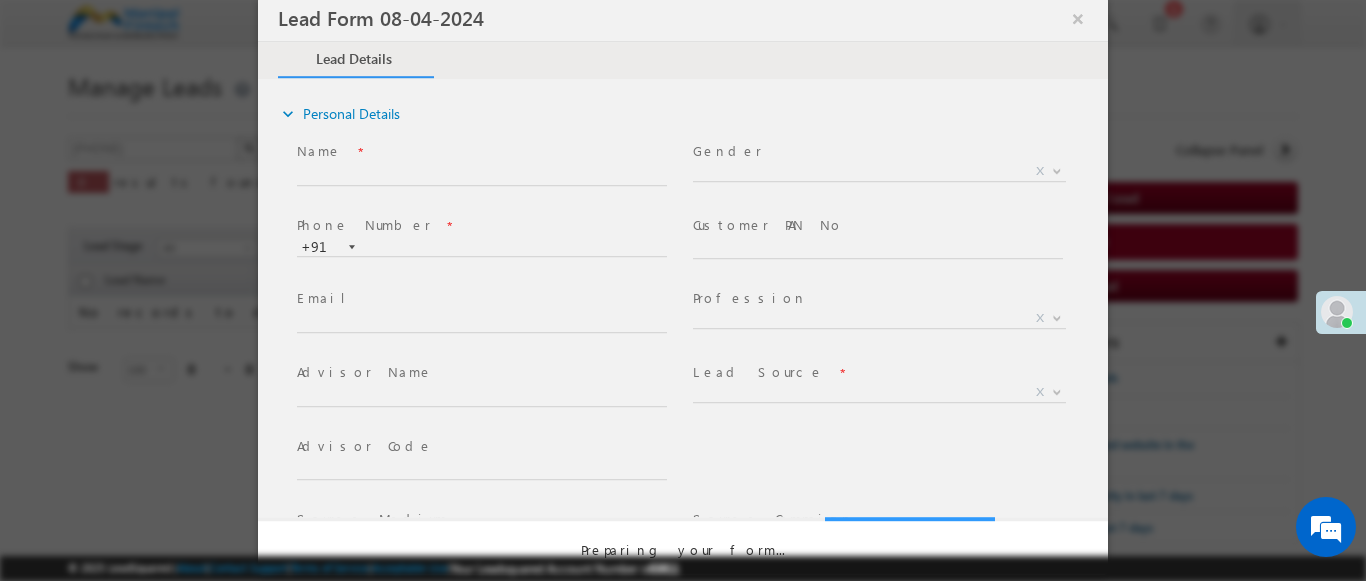 select on "Prospecting" 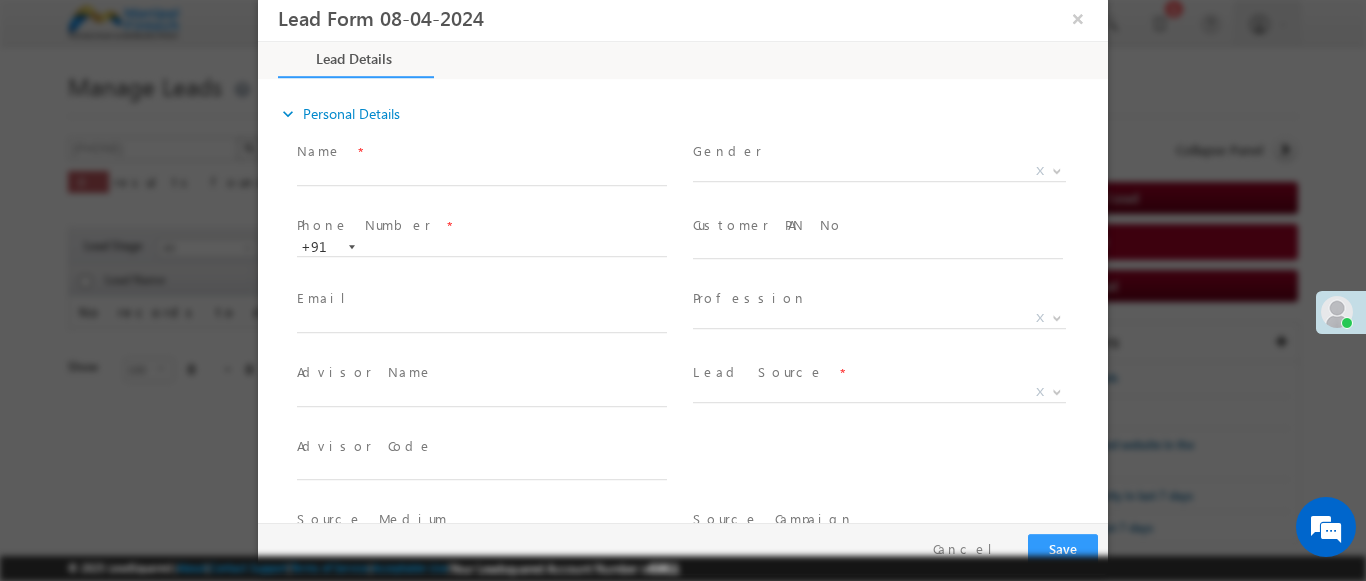 type on "07/13/25 7:23 PM" 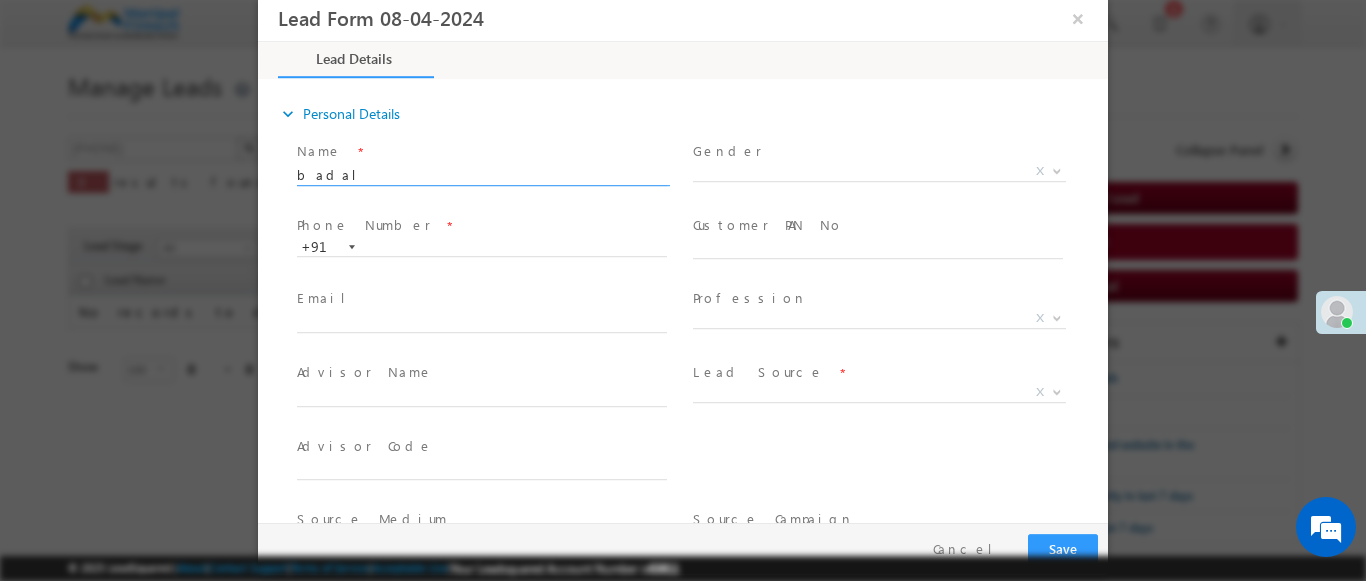 type on "badal" 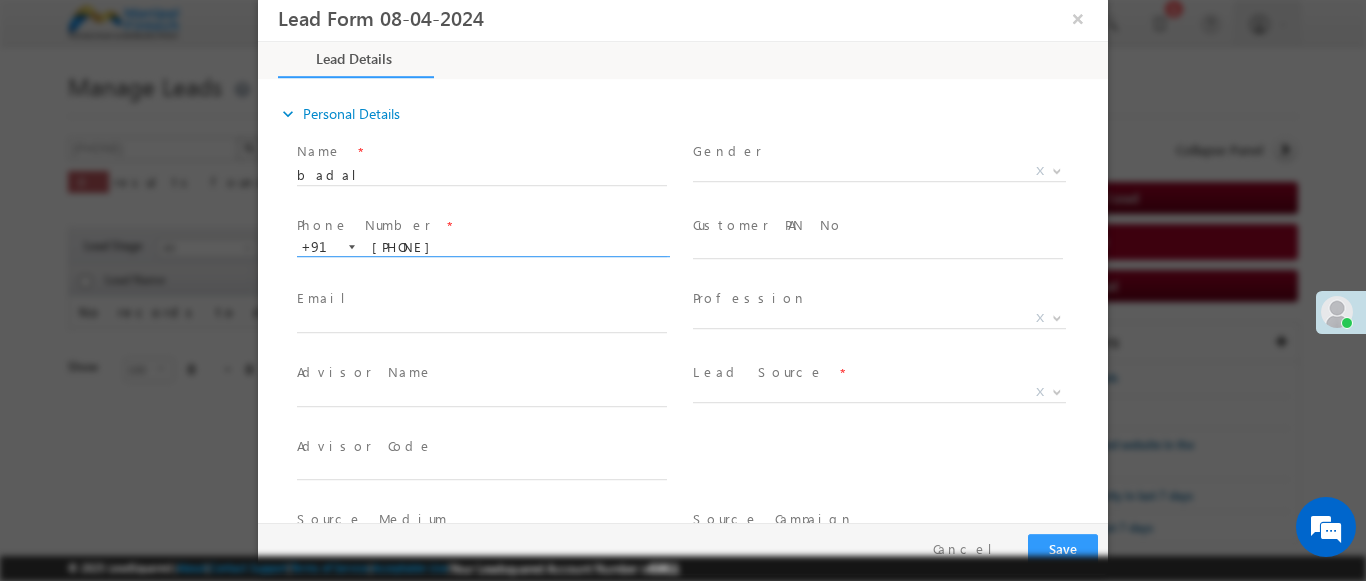 type on "9144751980" 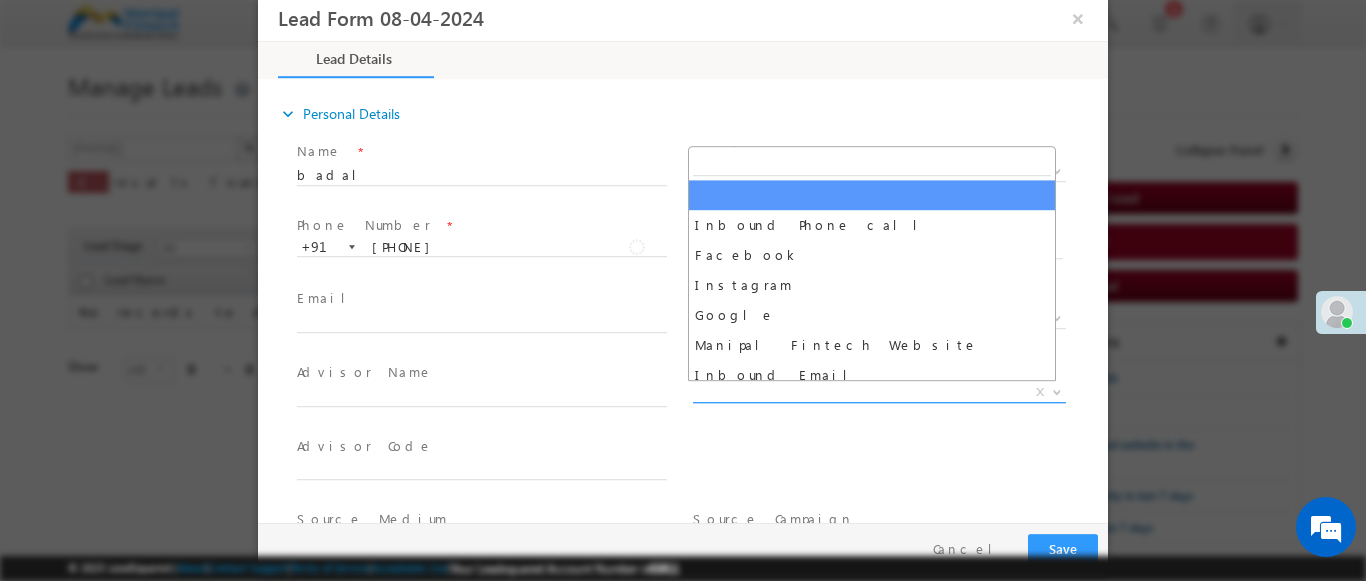 scroll, scrollTop: 1570, scrollLeft: 0, axis: vertical 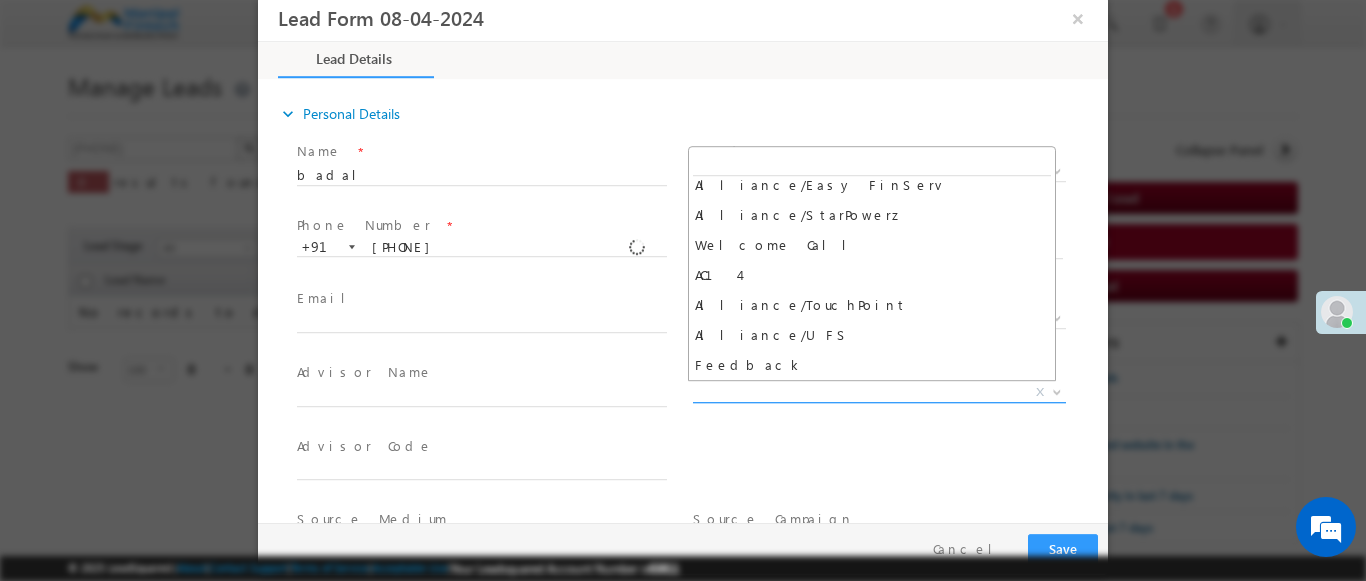 select on "Feedback" 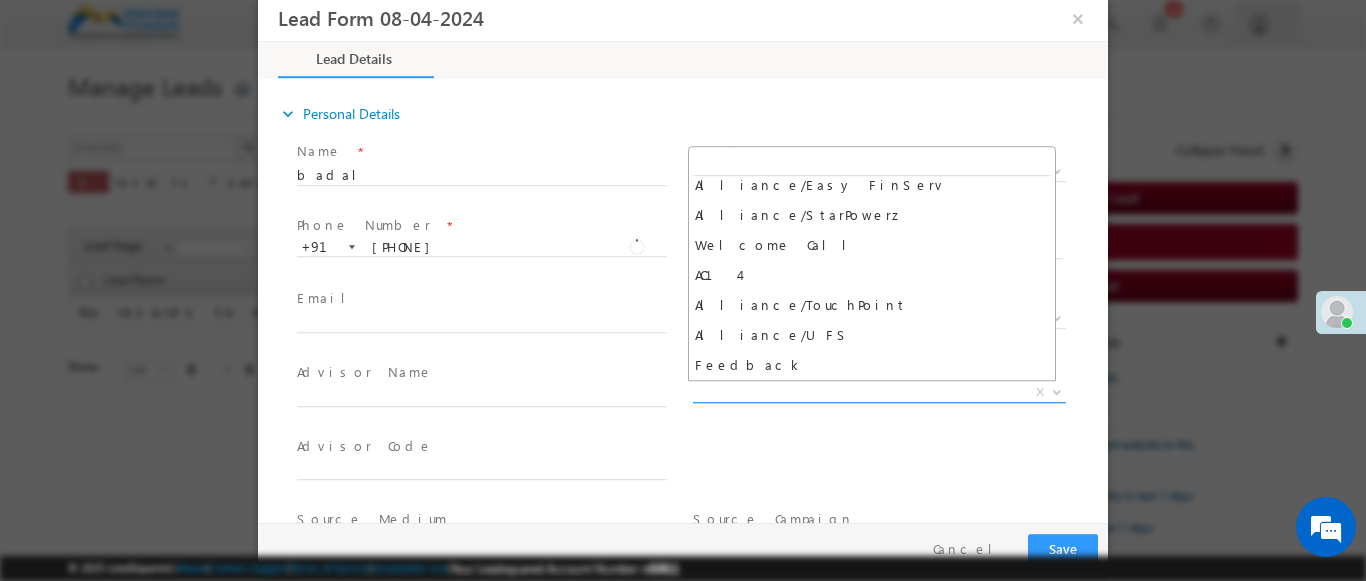type on "badal- Feedback" 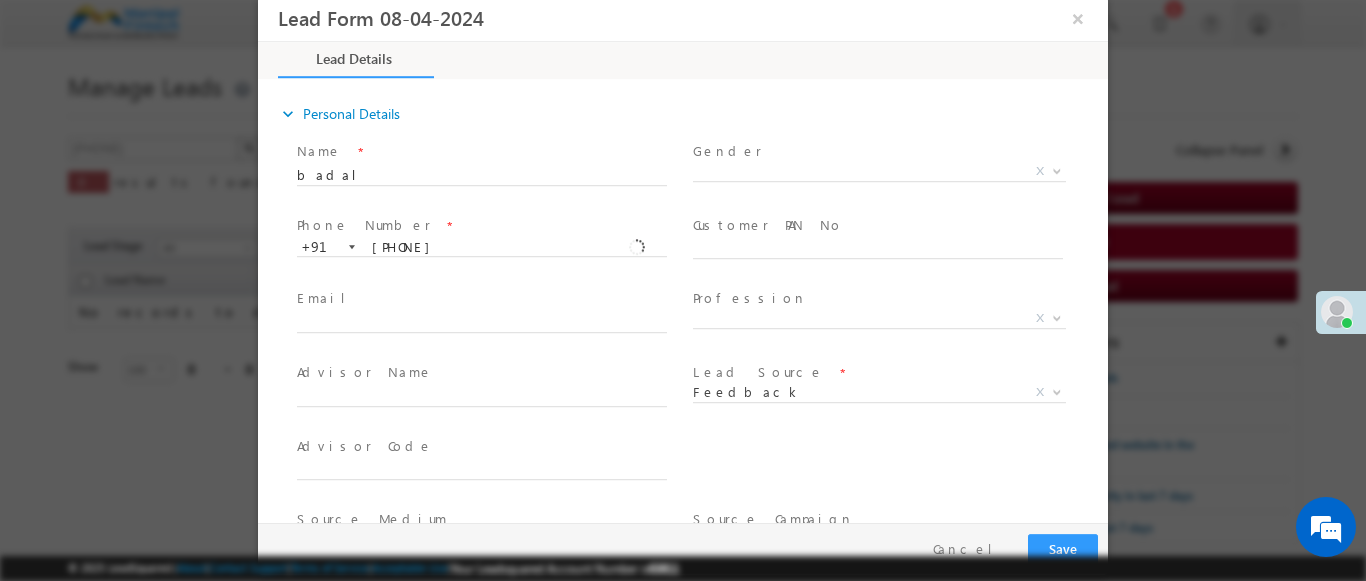 scroll, scrollTop: 886, scrollLeft: 0, axis: vertical 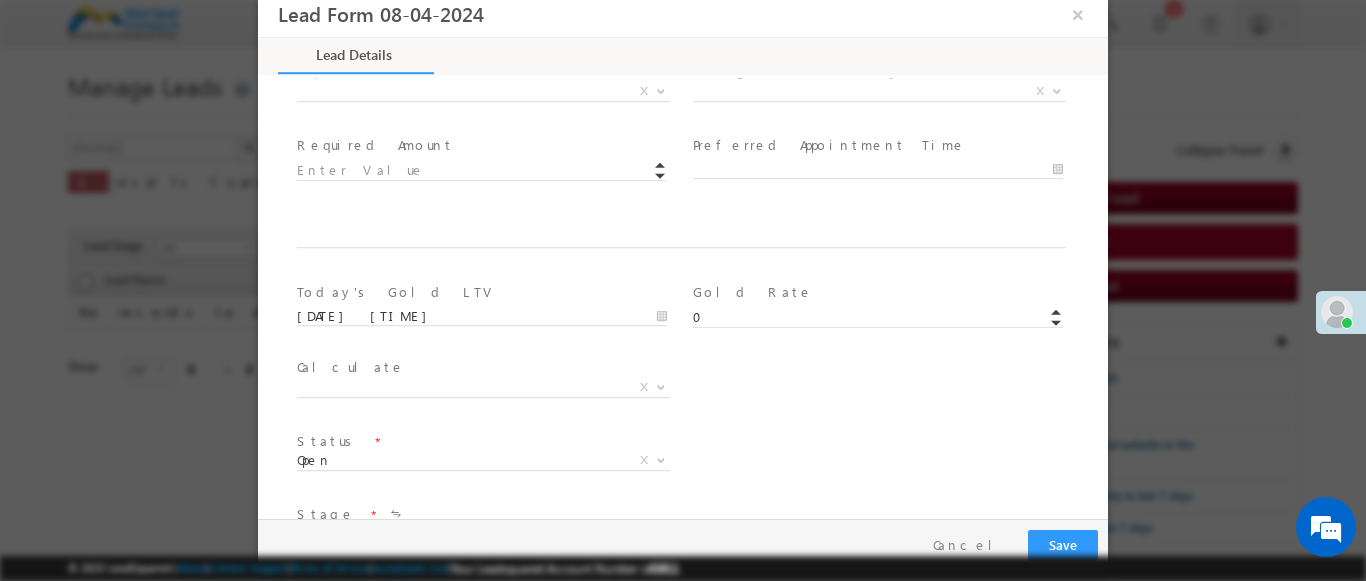 type on "600005" 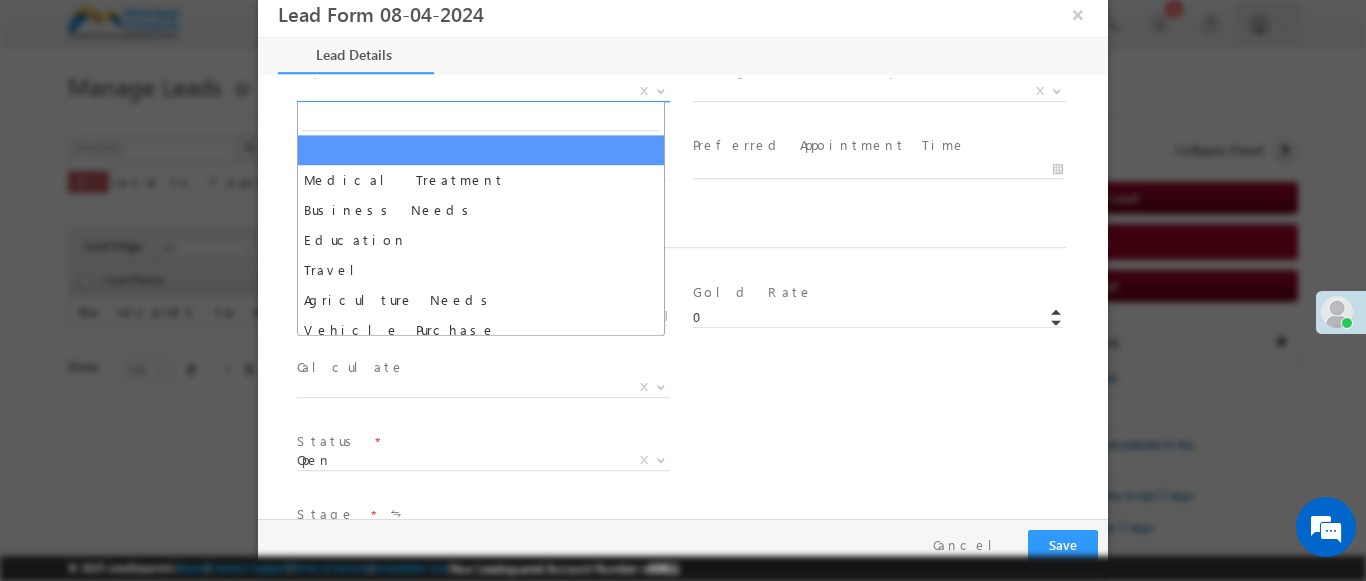 select on "Medical Treatment" 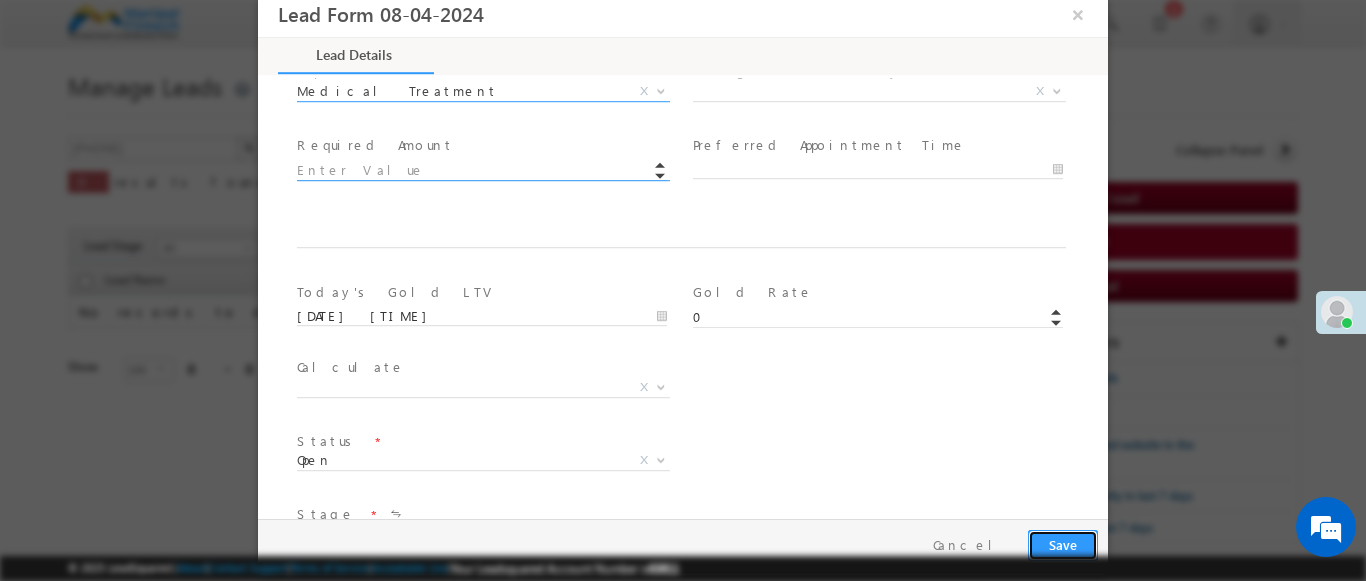 click on "Save" at bounding box center [1063, 545] 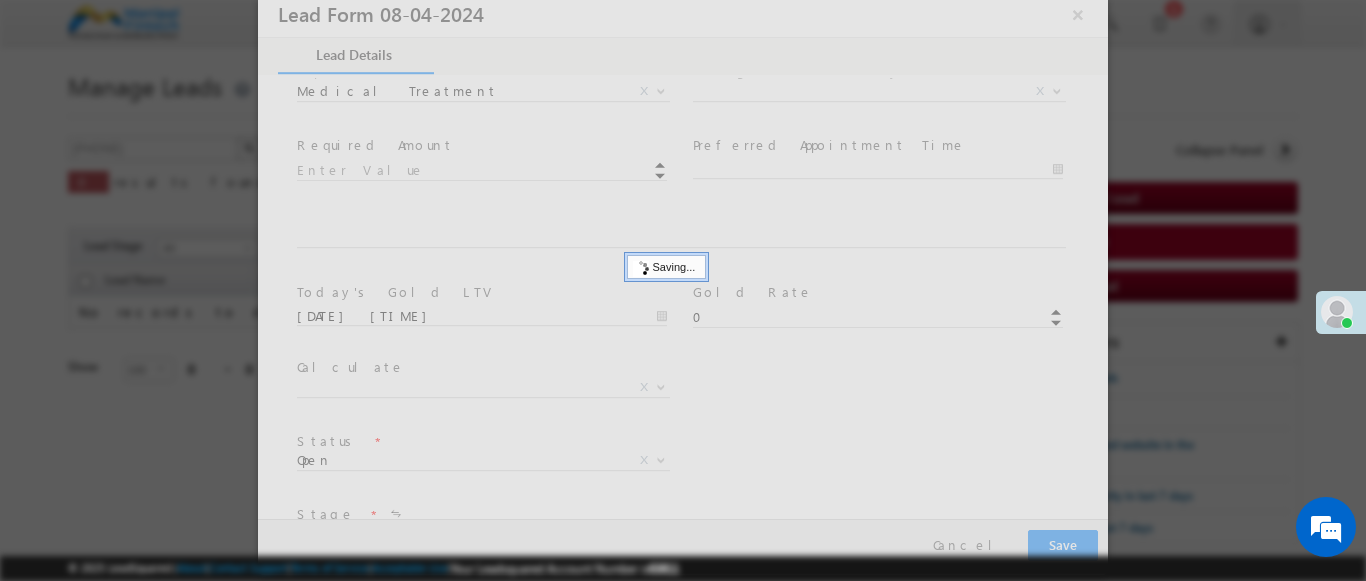 type on "Tamil Nadu" 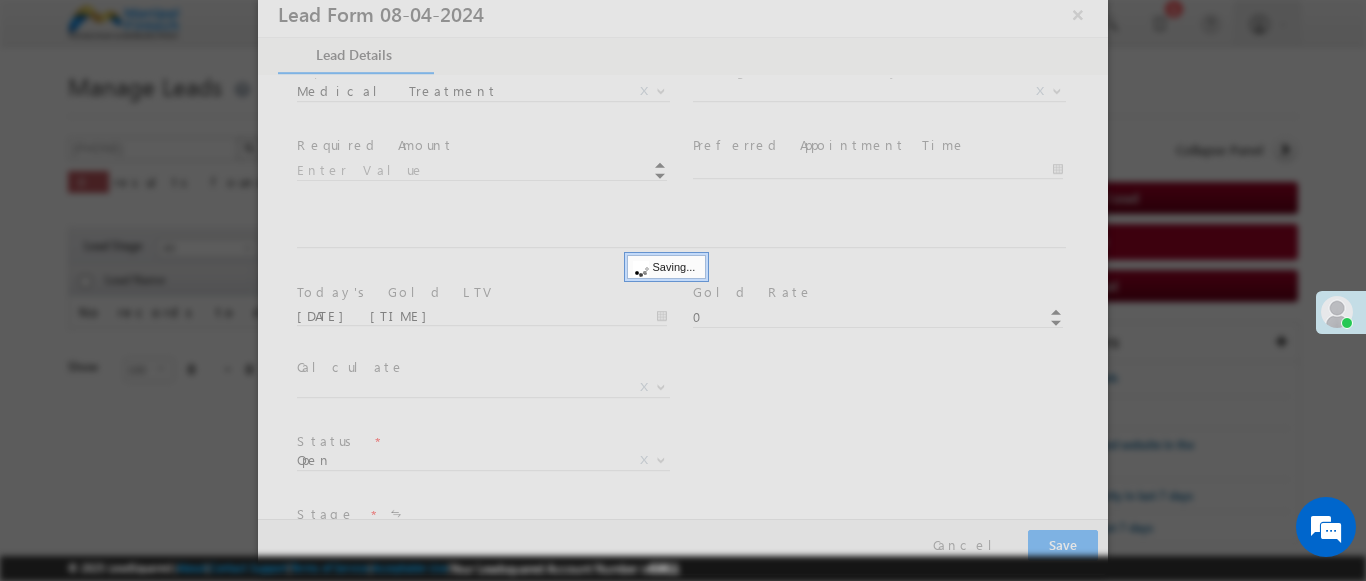 type on "Chennai" 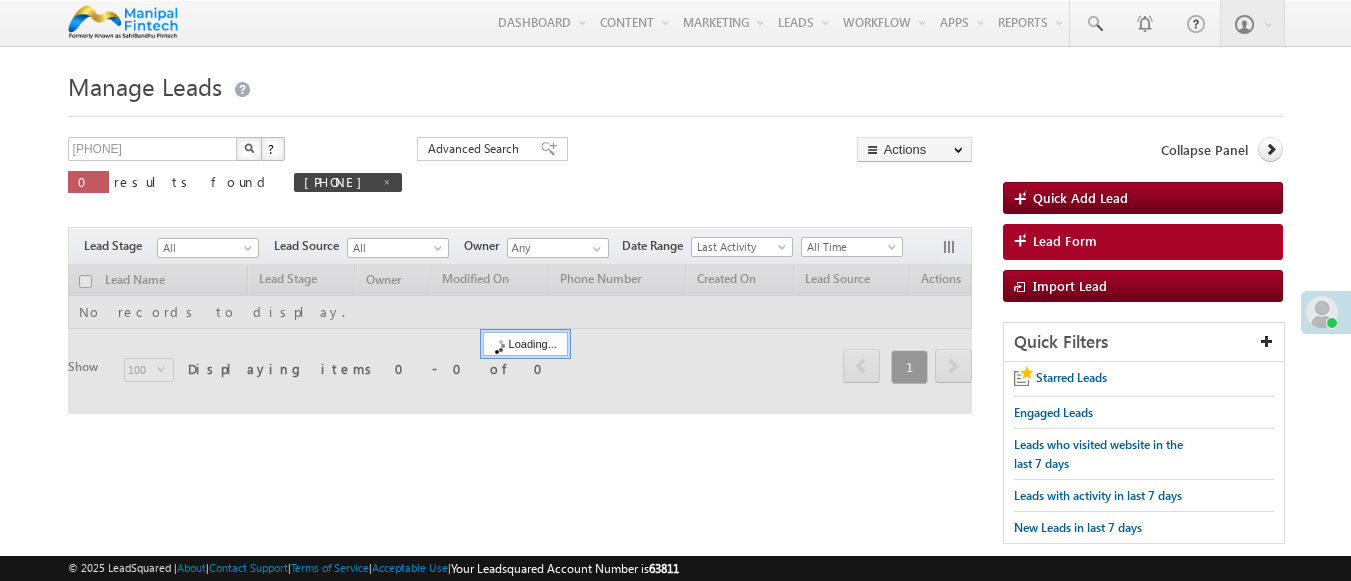 scroll, scrollTop: 0, scrollLeft: 0, axis: both 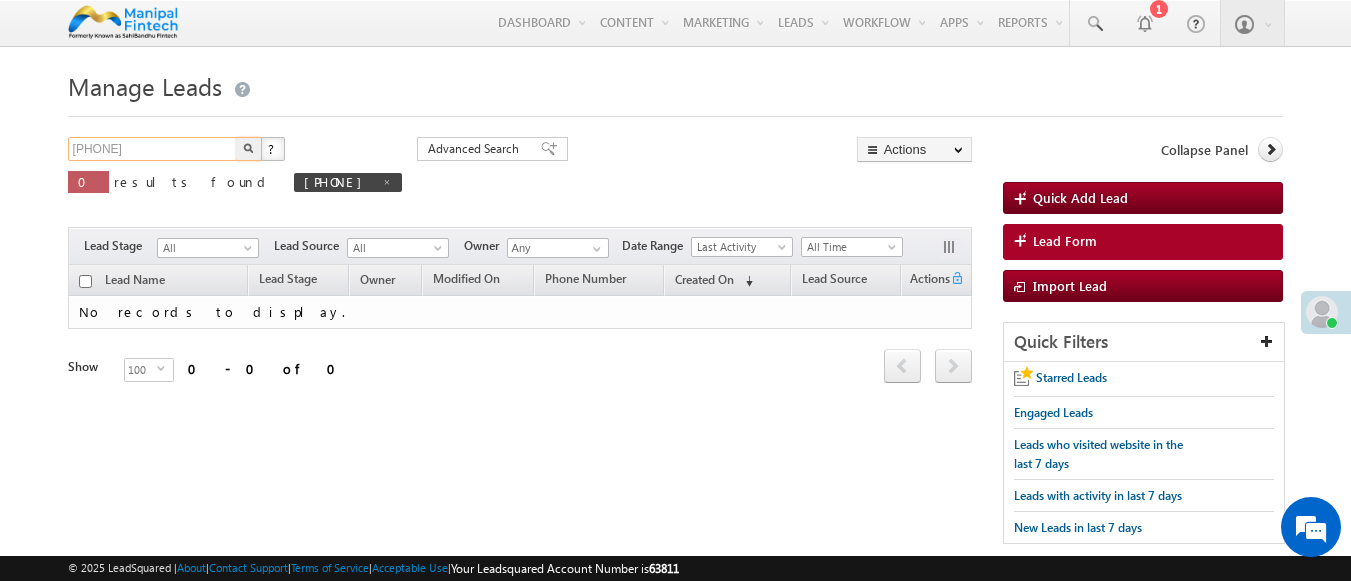 type on "[PHONE]" 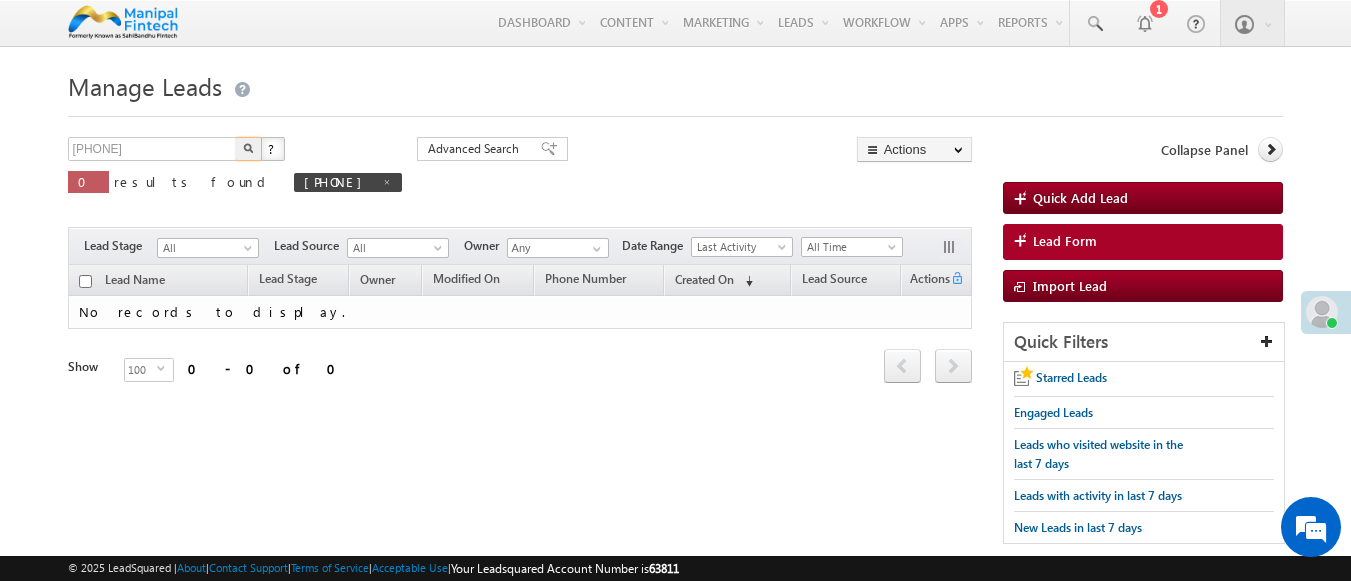 click at bounding box center (248, 148) 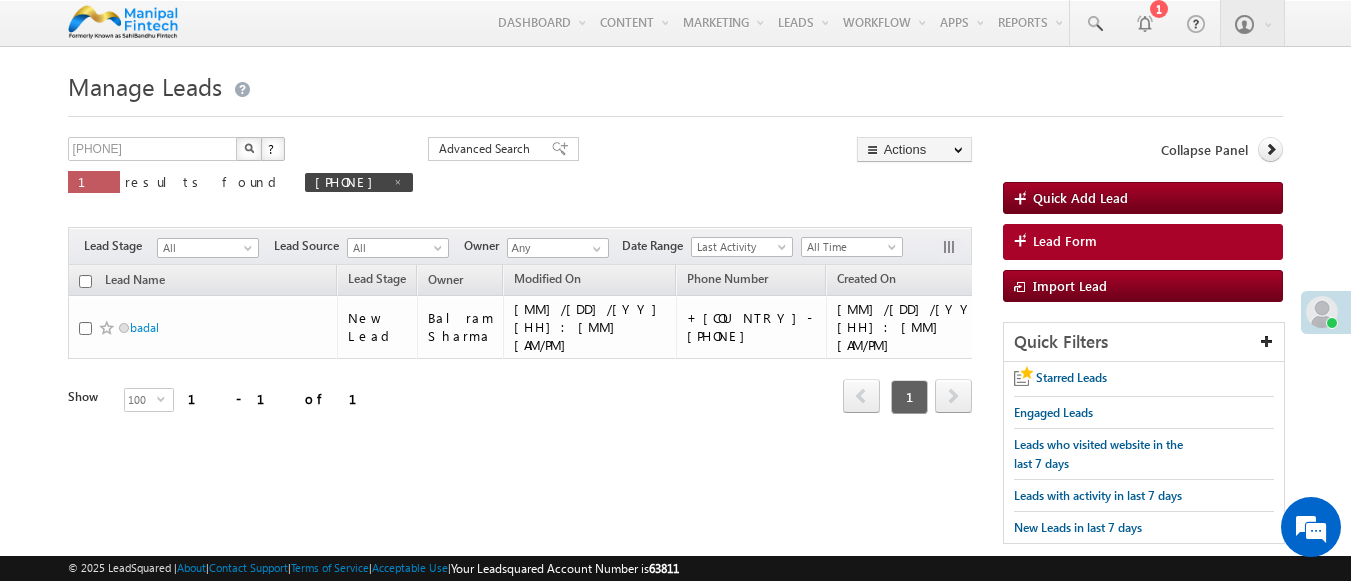 scroll, scrollTop: 0, scrollLeft: 0, axis: both 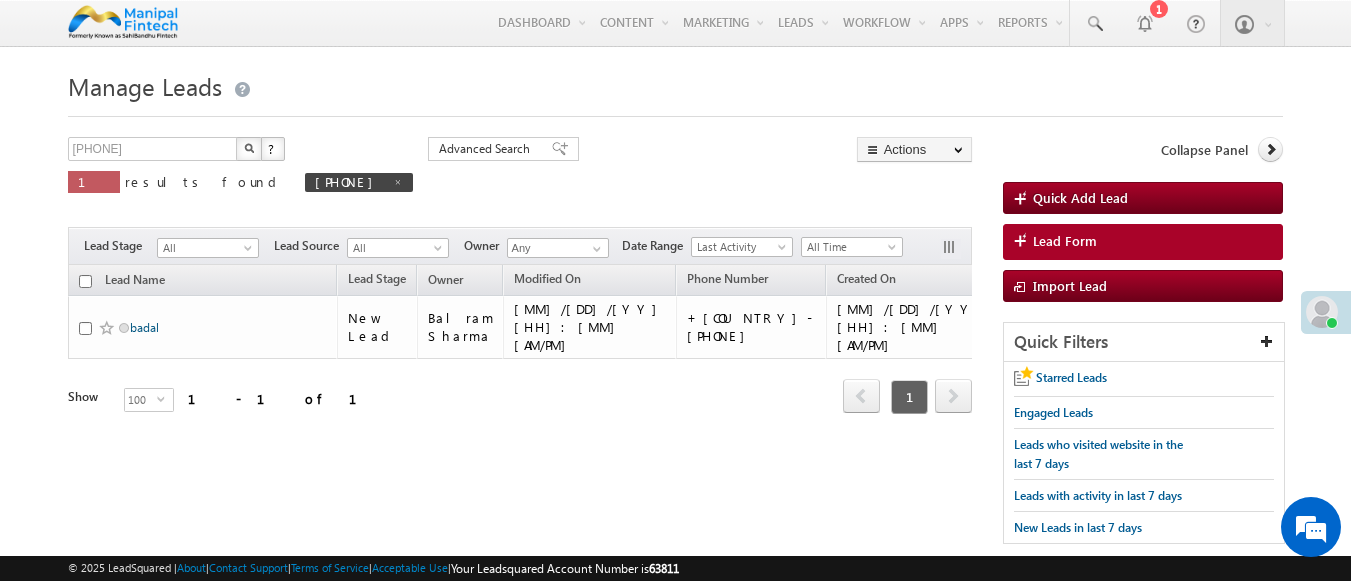click on "badal" at bounding box center (144, 327) 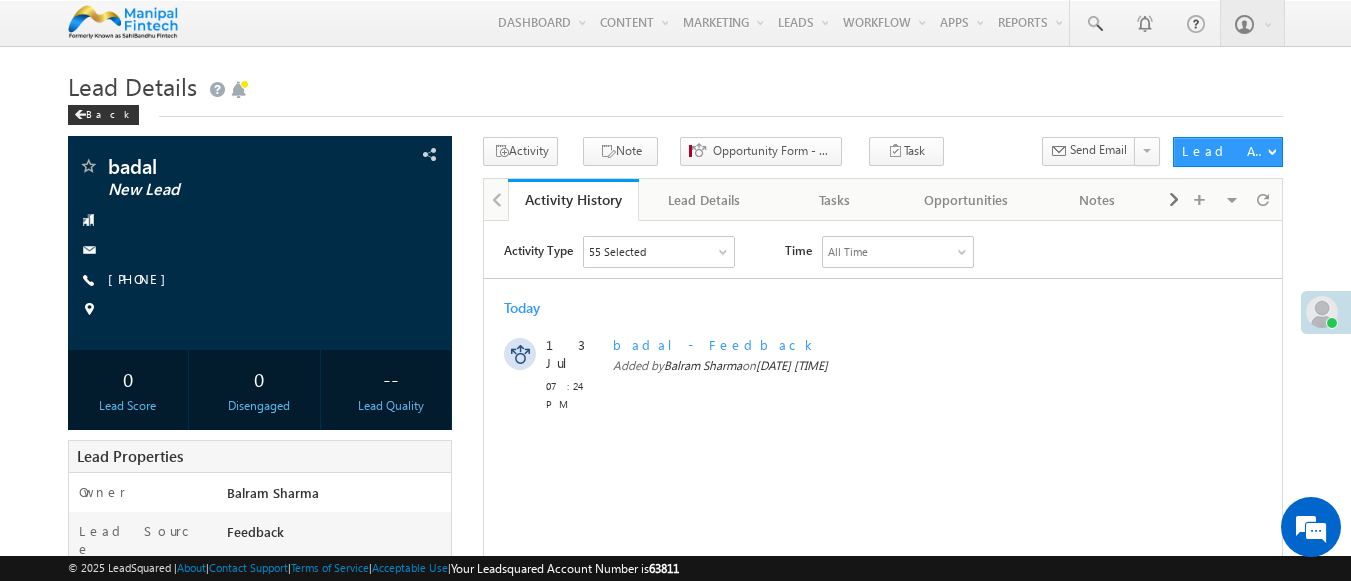 scroll, scrollTop: 0, scrollLeft: 0, axis: both 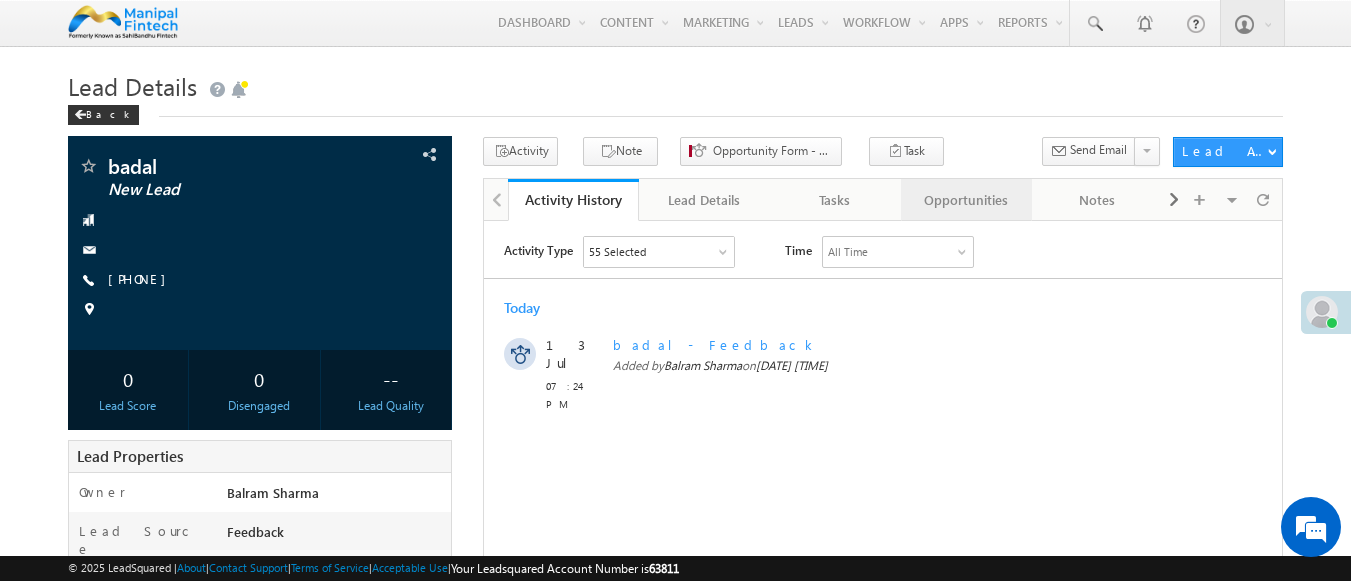 click on "Opportunities" at bounding box center [965, 200] 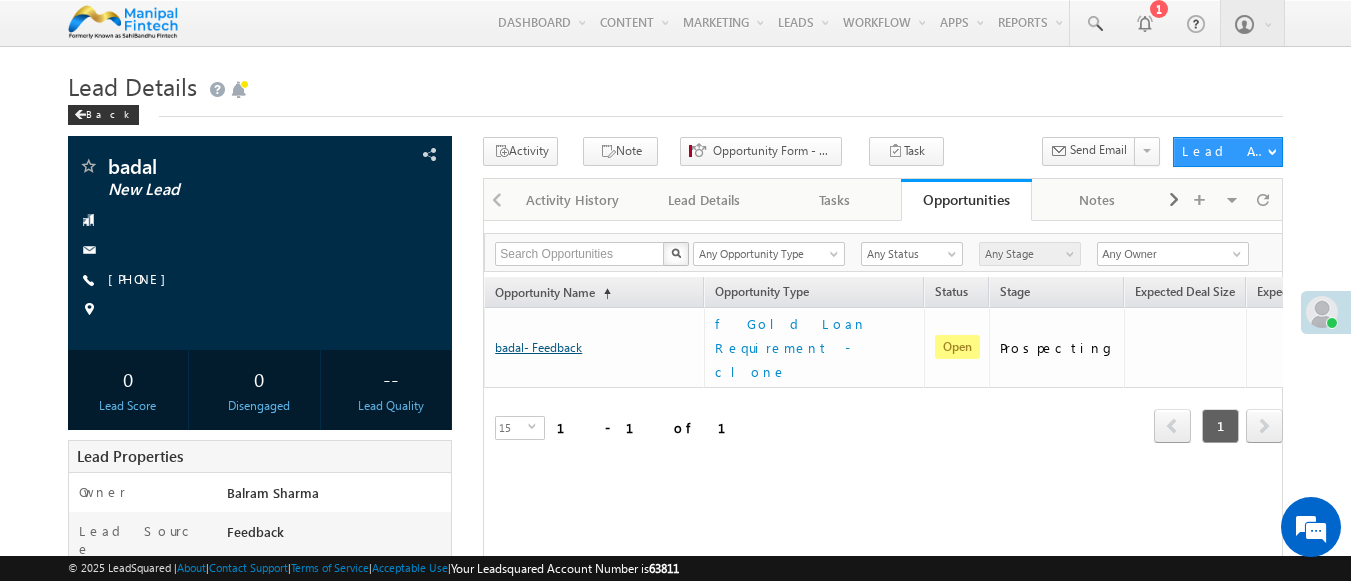 click on "badal- Feedback" at bounding box center [538, 347] 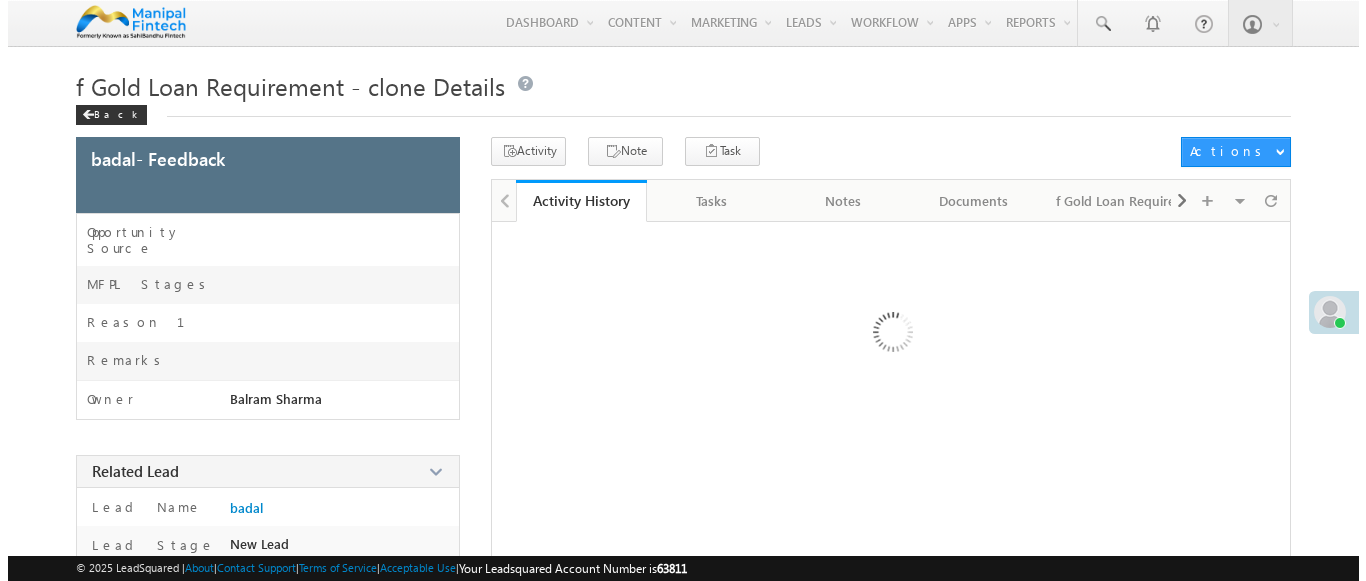 scroll, scrollTop: 0, scrollLeft: 0, axis: both 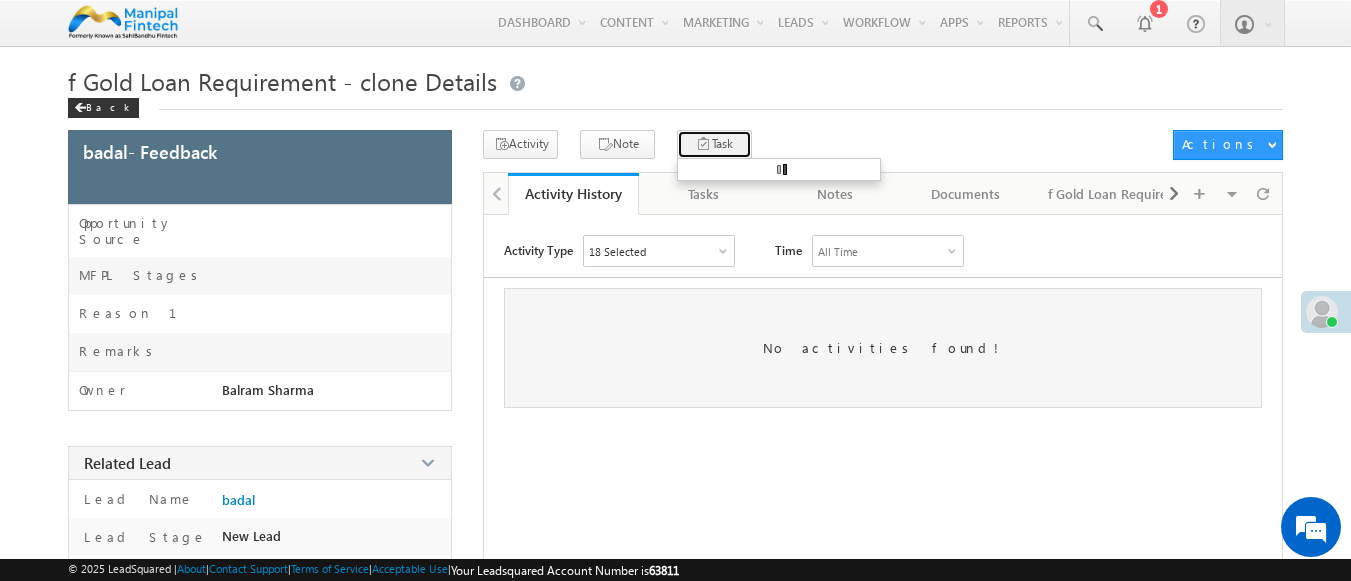 click on "Task" at bounding box center (714, 144) 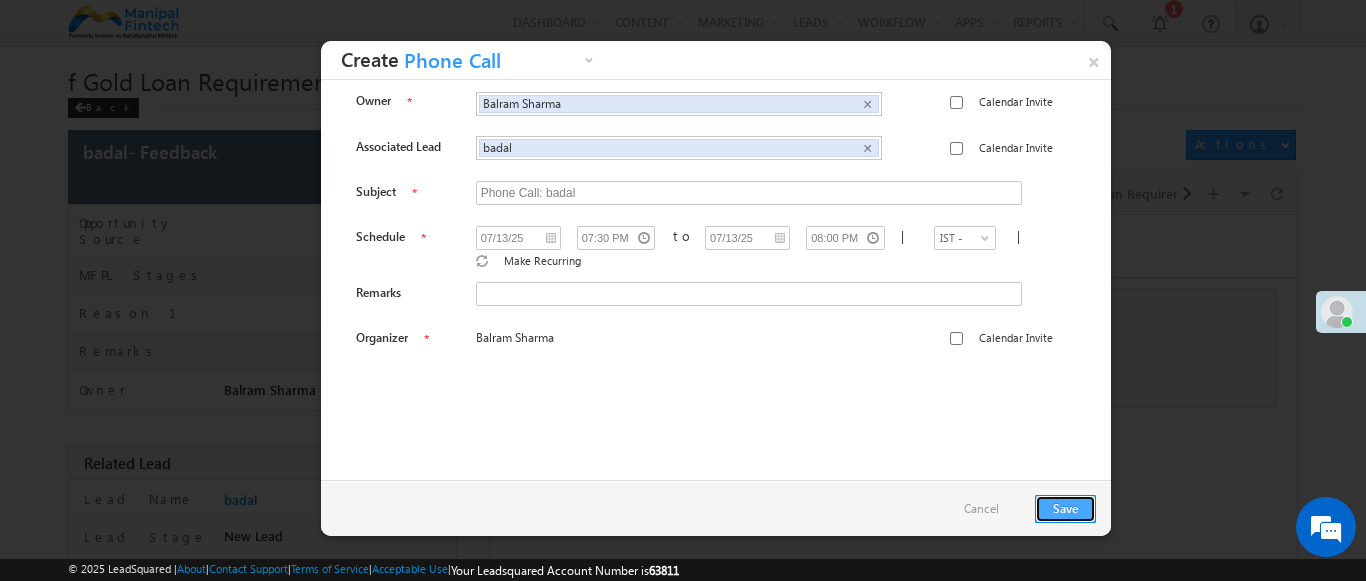 click on "Save" at bounding box center (1065, 509) 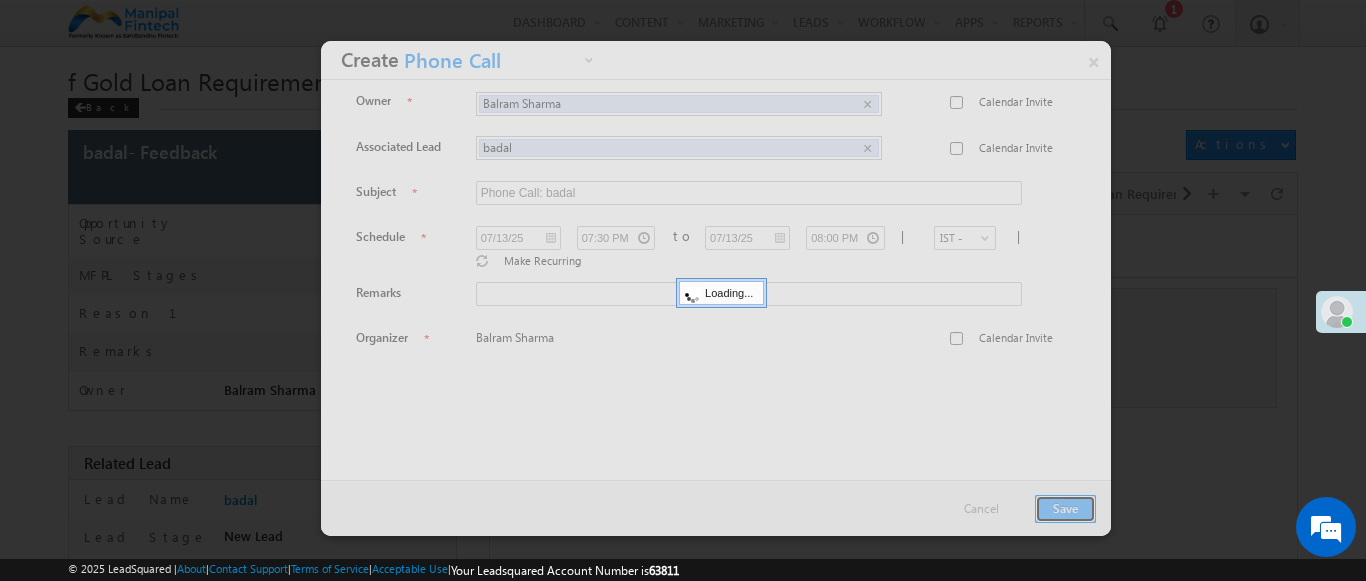scroll, scrollTop: 1, scrollLeft: 0, axis: vertical 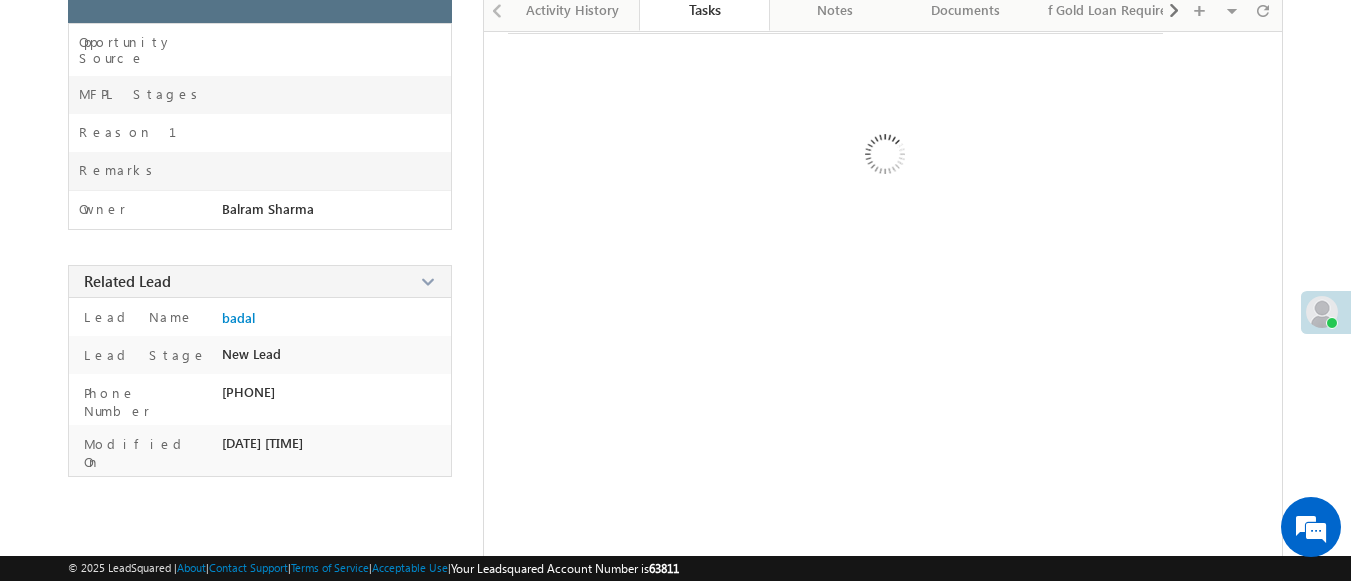 click on "Tasks" at bounding box center (704, 9) 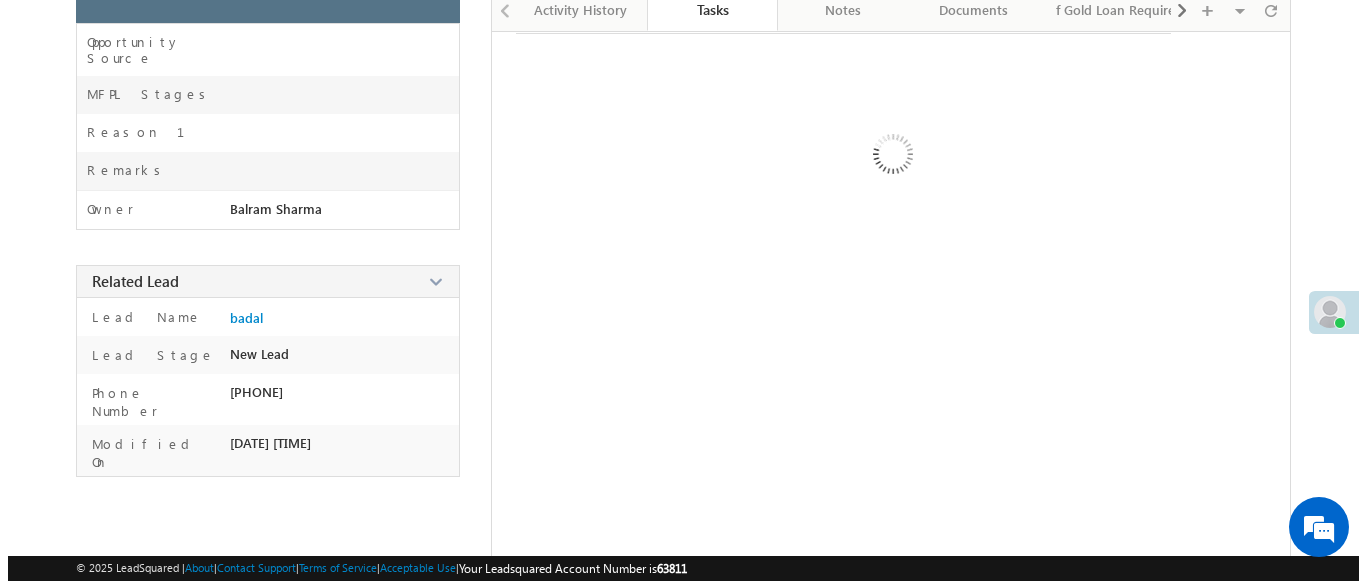 scroll, scrollTop: 235, scrollLeft: 0, axis: vertical 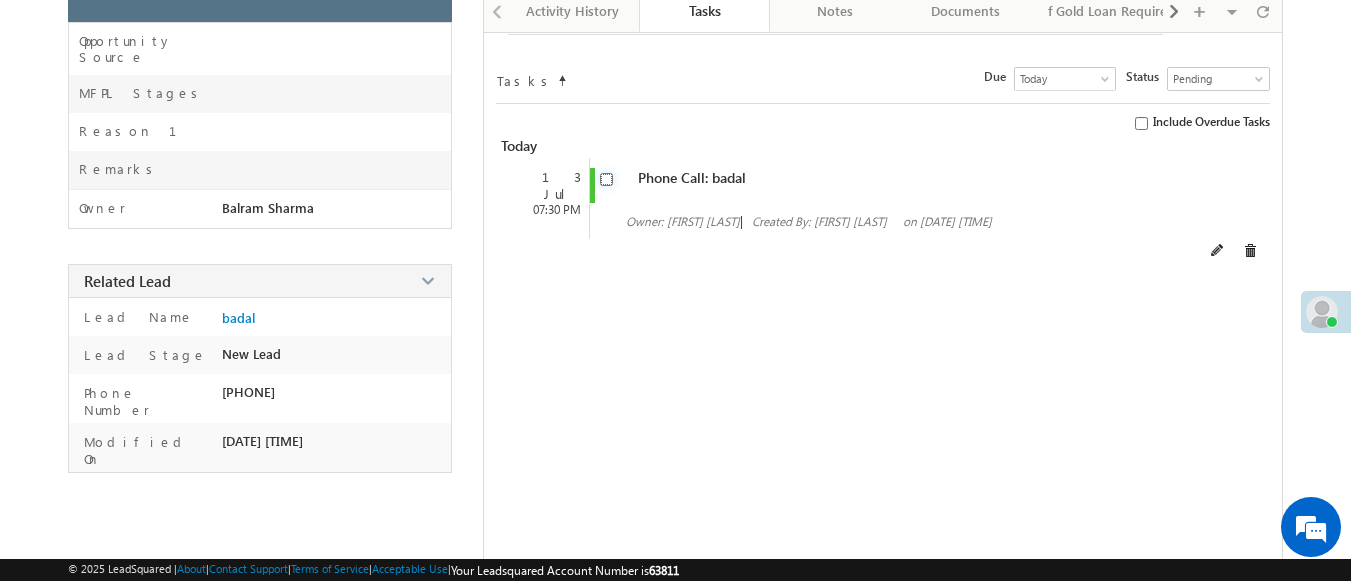 click at bounding box center (606, 179) 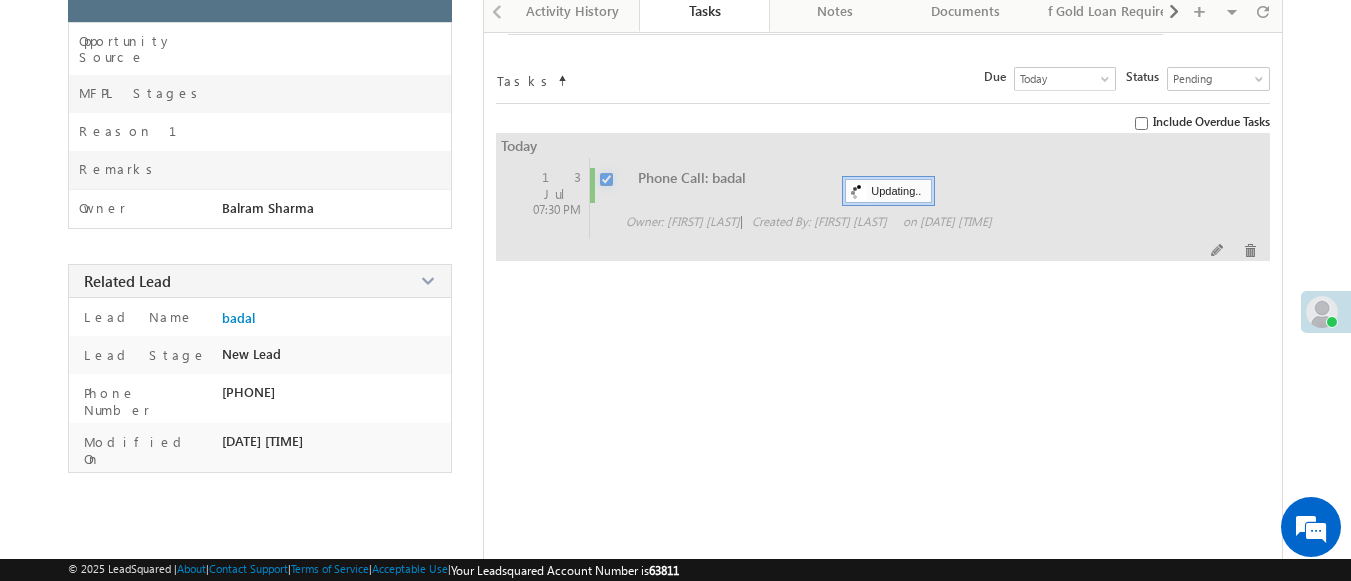checkbox on "false" 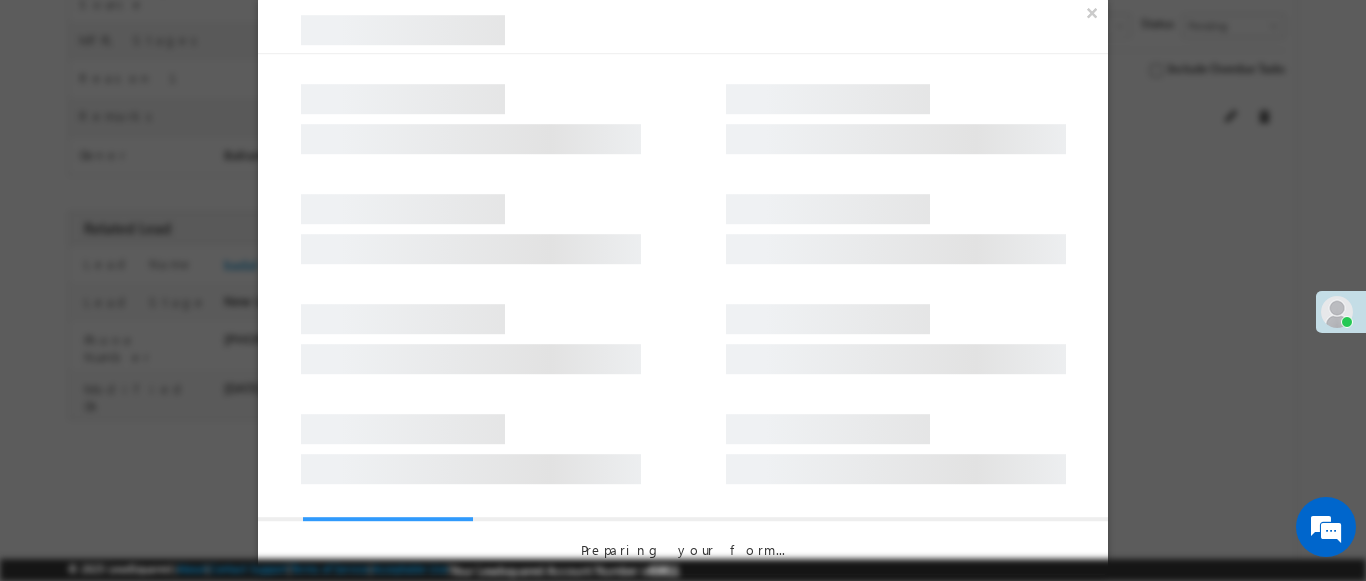 scroll, scrollTop: 182, scrollLeft: 0, axis: vertical 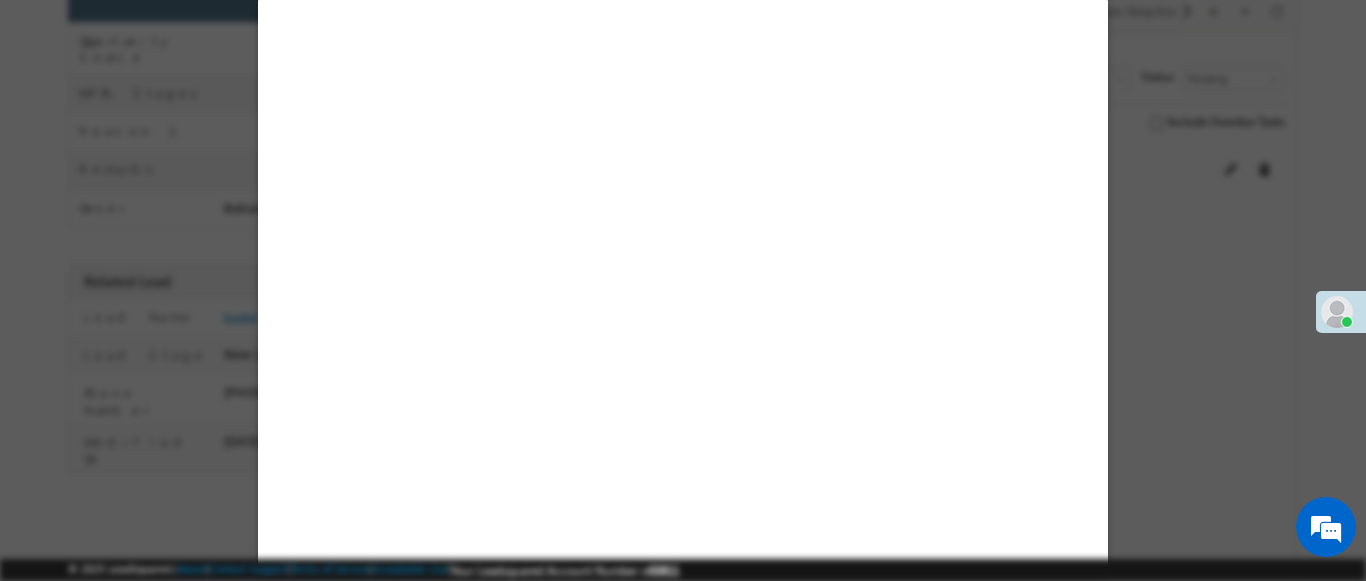 select on "Feedback" 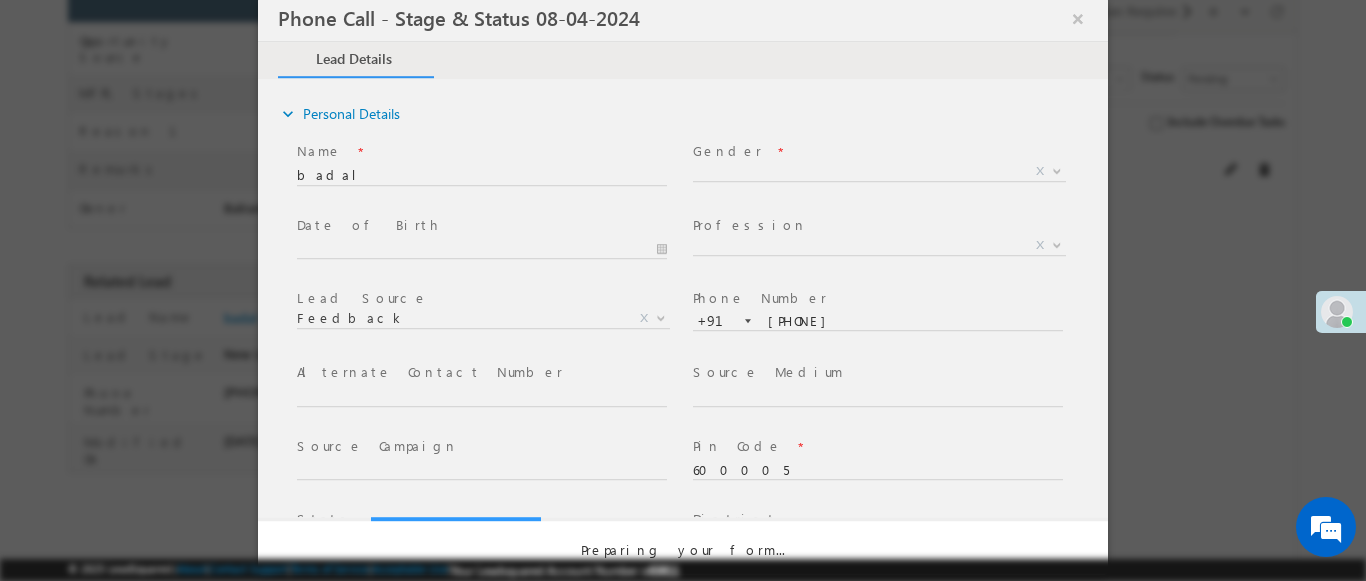 select on "Open" 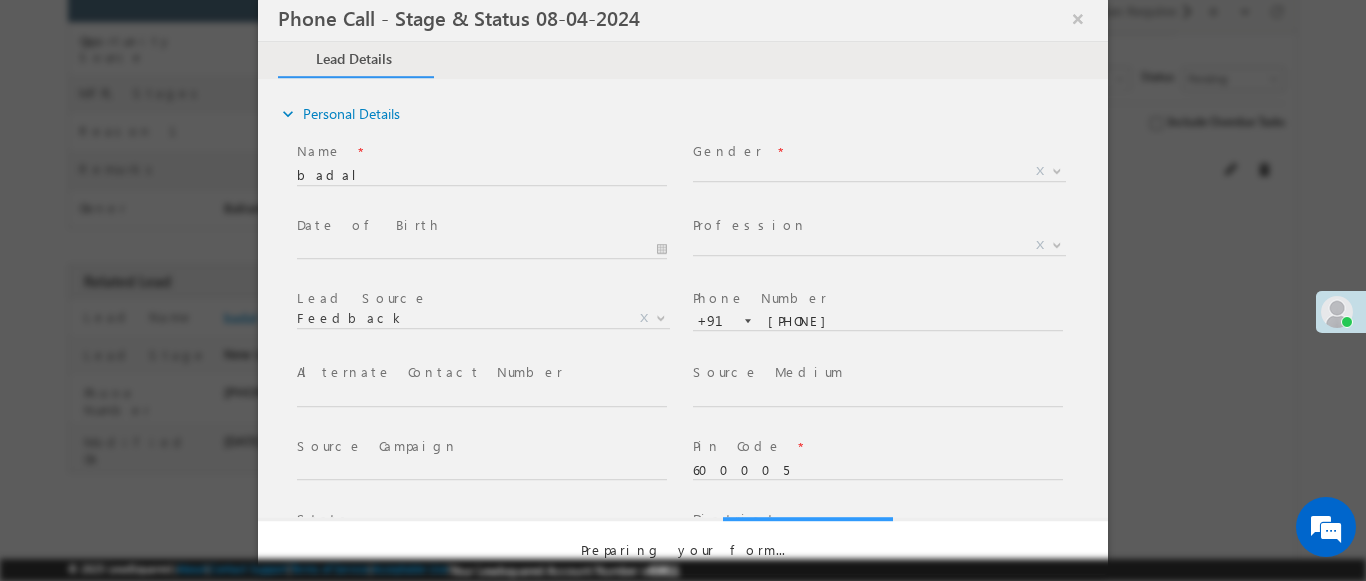 scroll, scrollTop: 0, scrollLeft: 0, axis: both 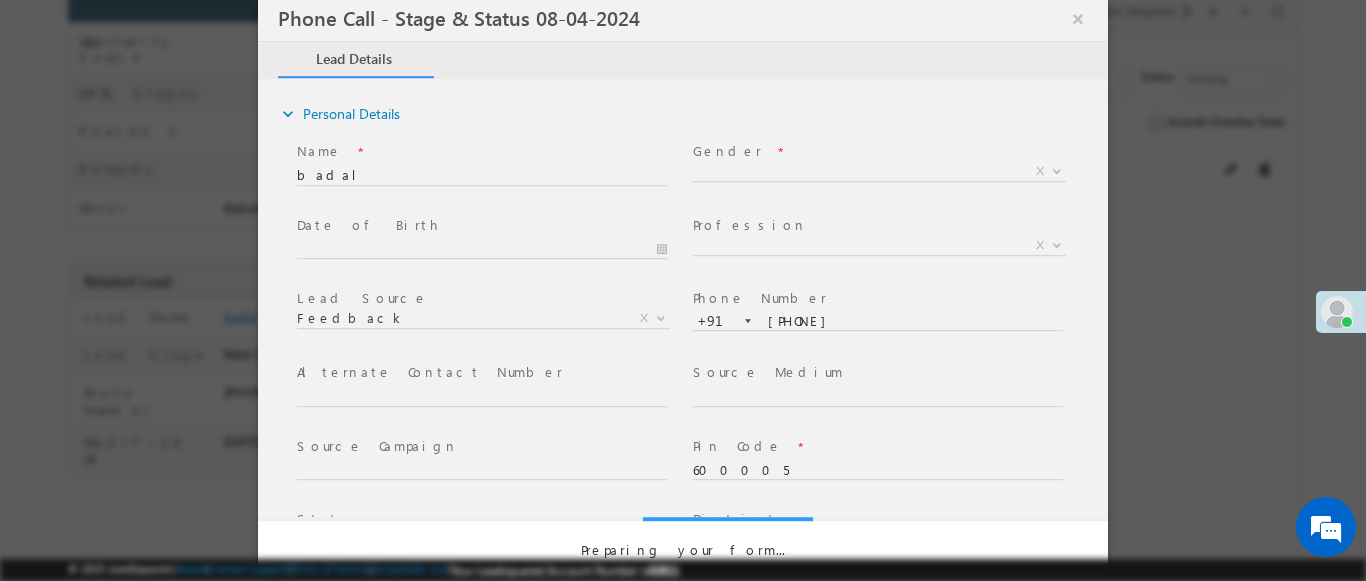 select on "Fresh Lead" 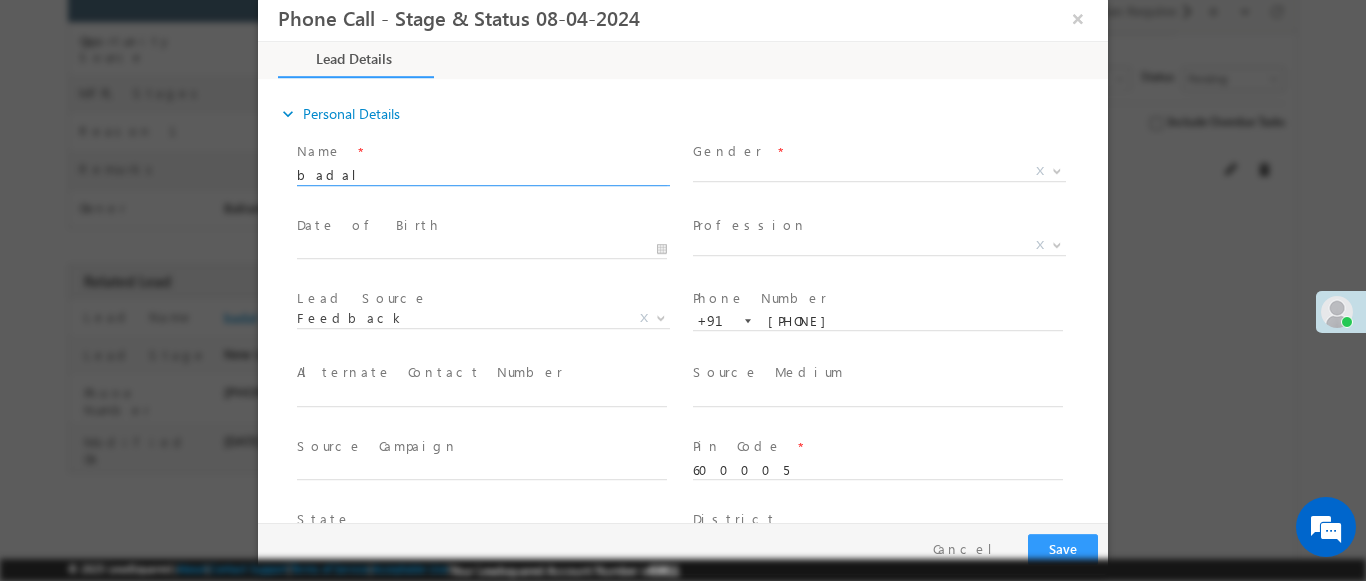 type on "07/13/25 7:24 PM" 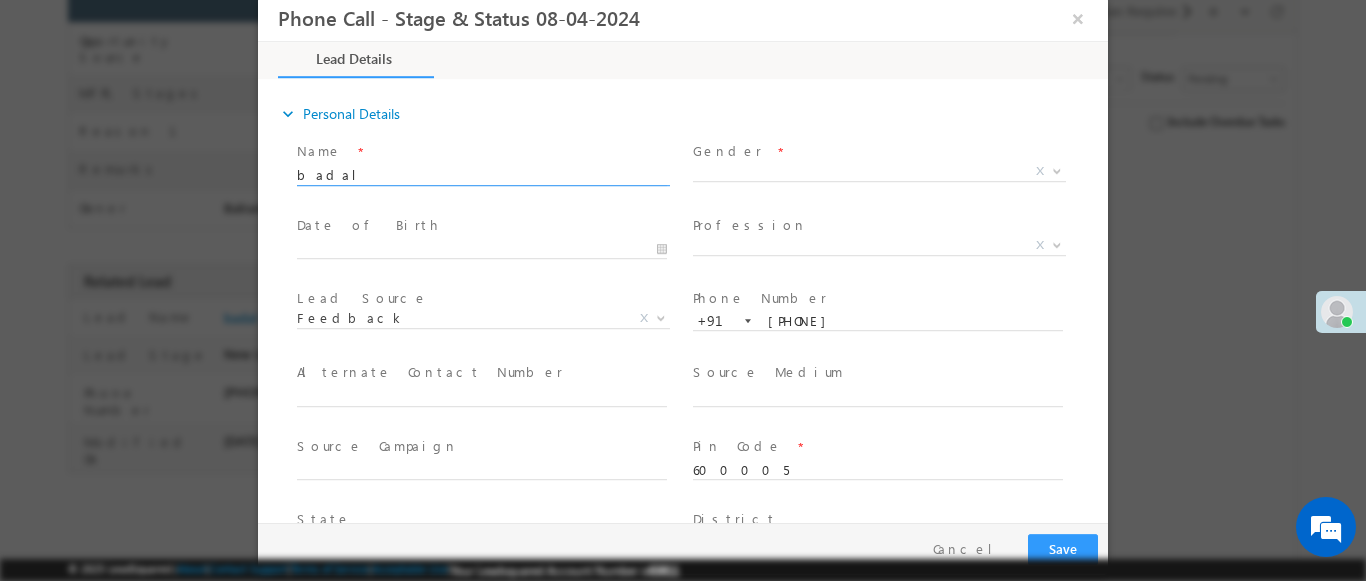 click at bounding box center [1057, 170] 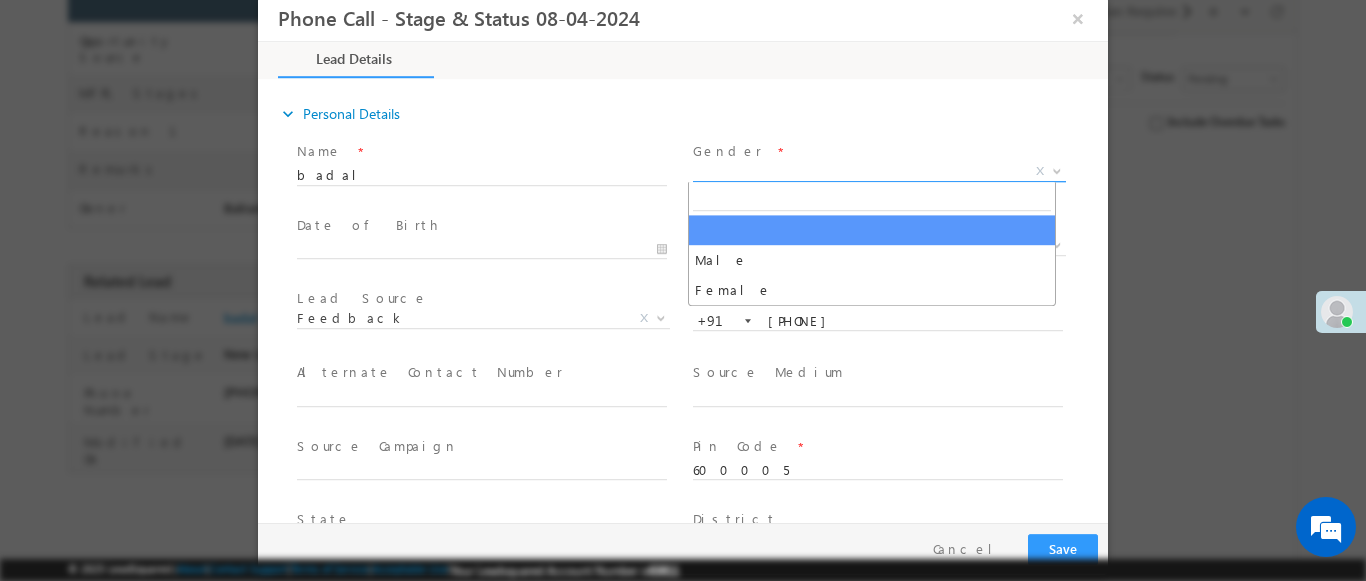 select on "Male" 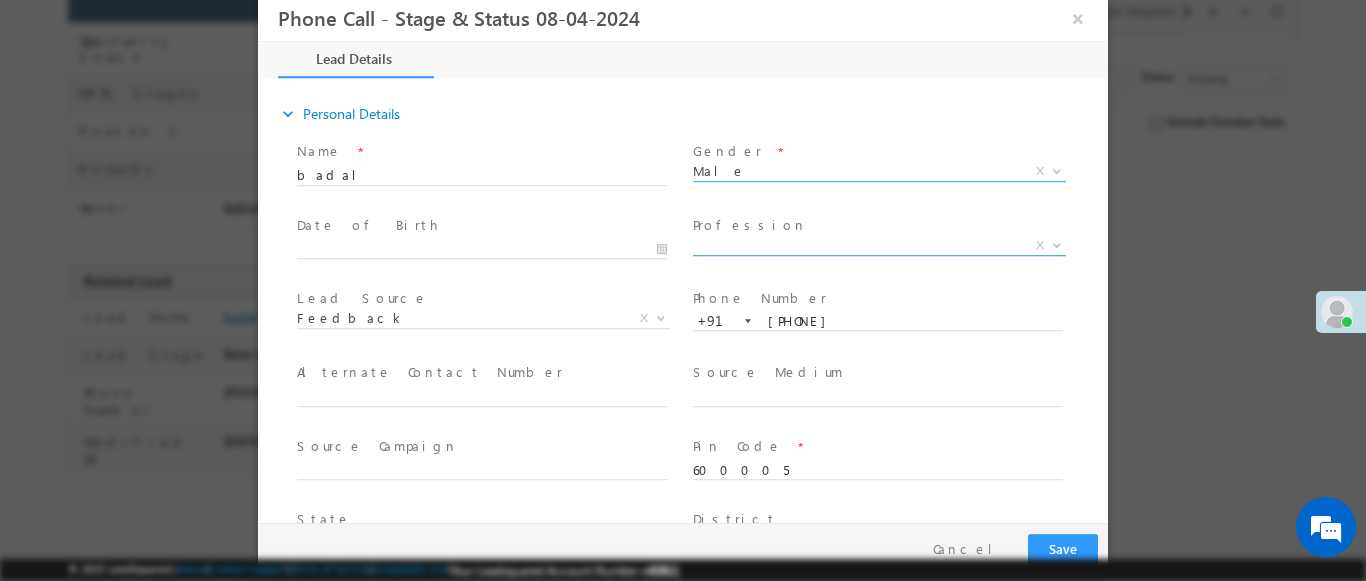 scroll, scrollTop: 3, scrollLeft: 0, axis: vertical 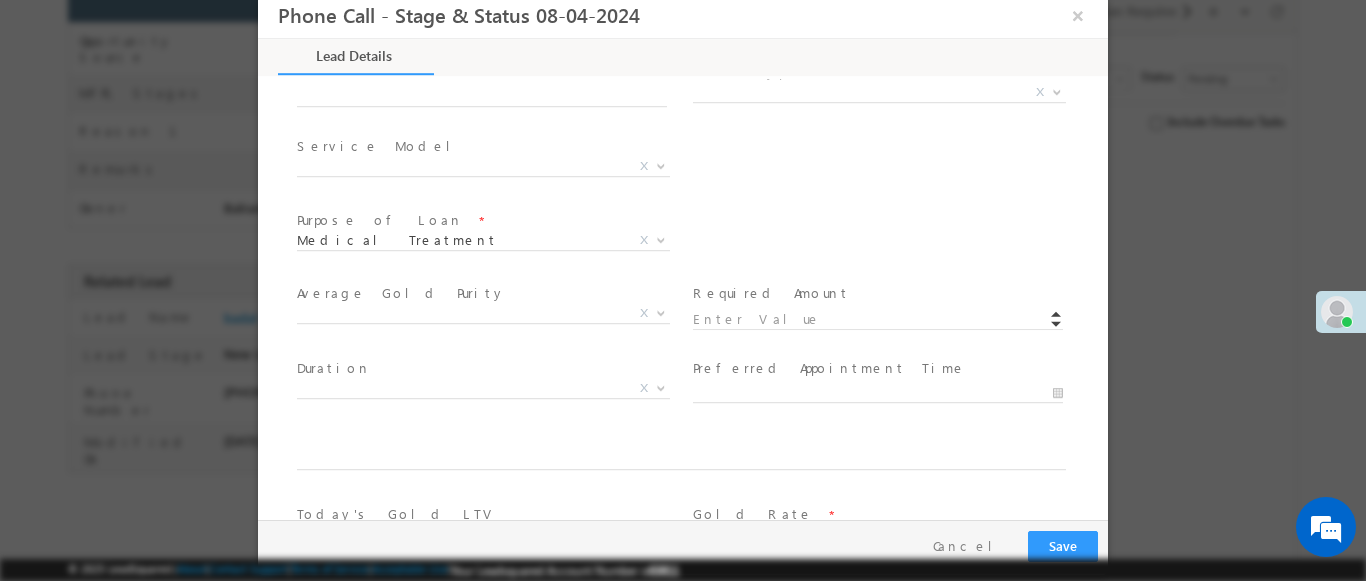click at bounding box center [1057, 91] 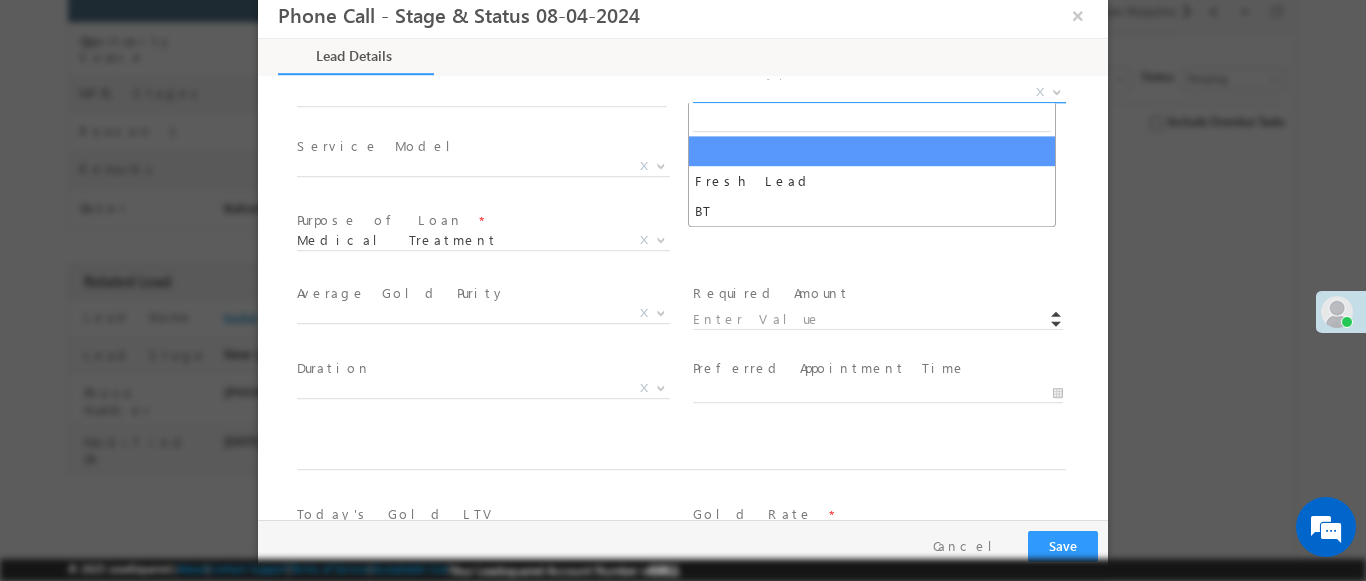 select on "Fresh Lead" 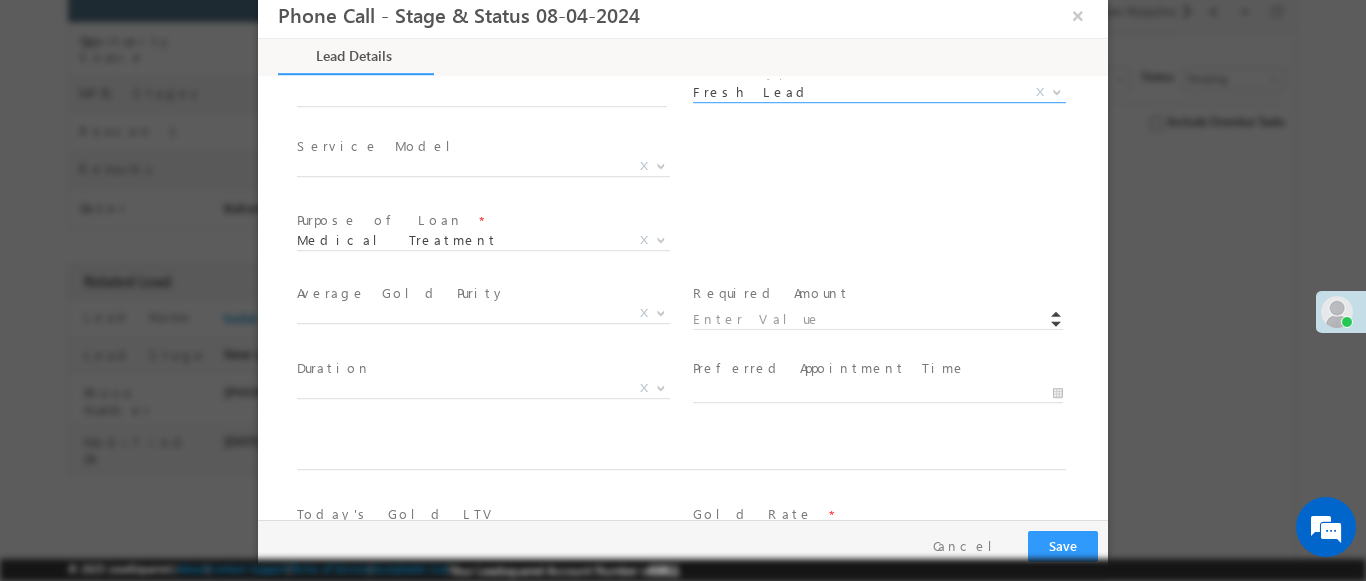 click at bounding box center (661, 165) 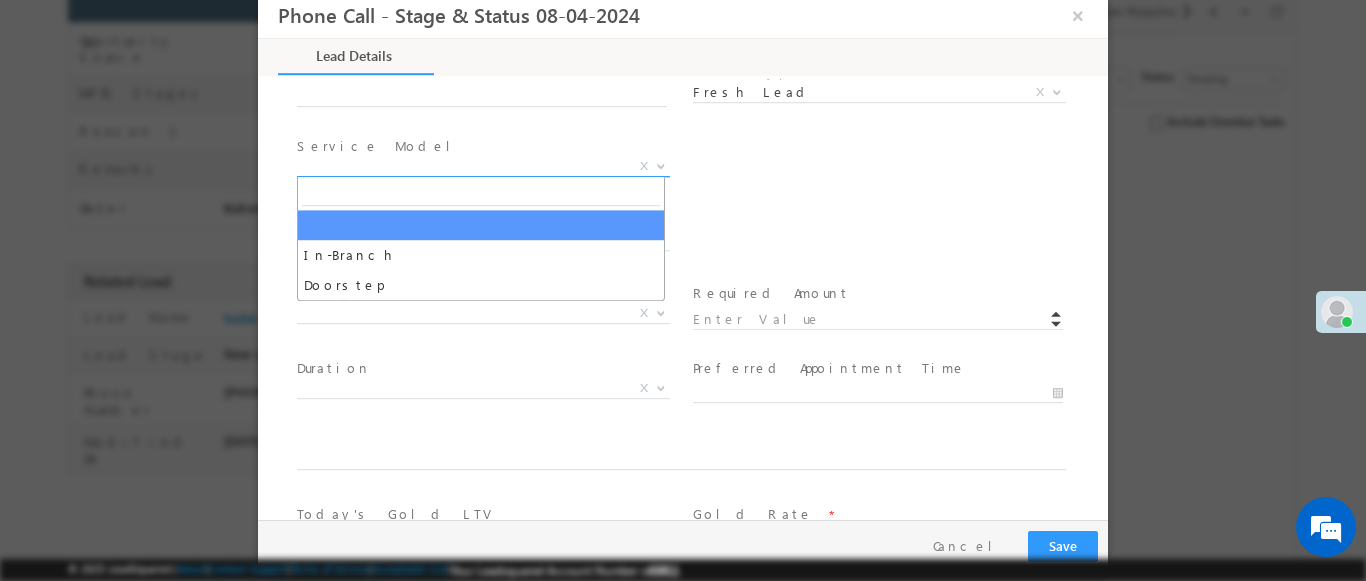 select on "In-Branch" 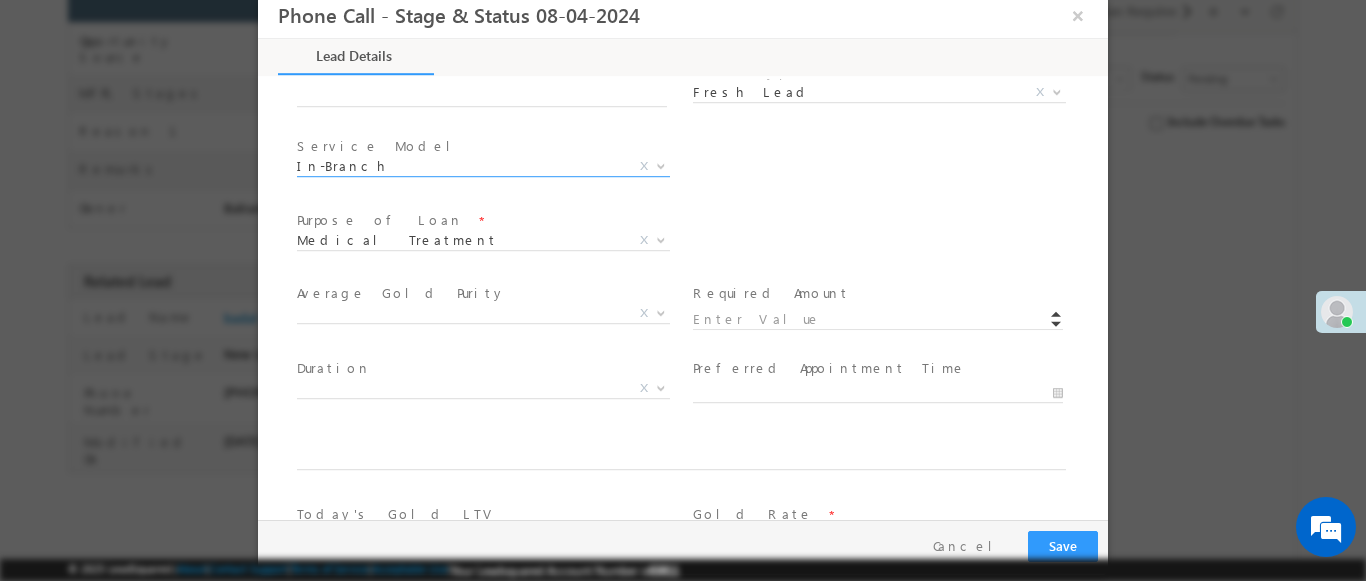 scroll, scrollTop: 1168, scrollLeft: 0, axis: vertical 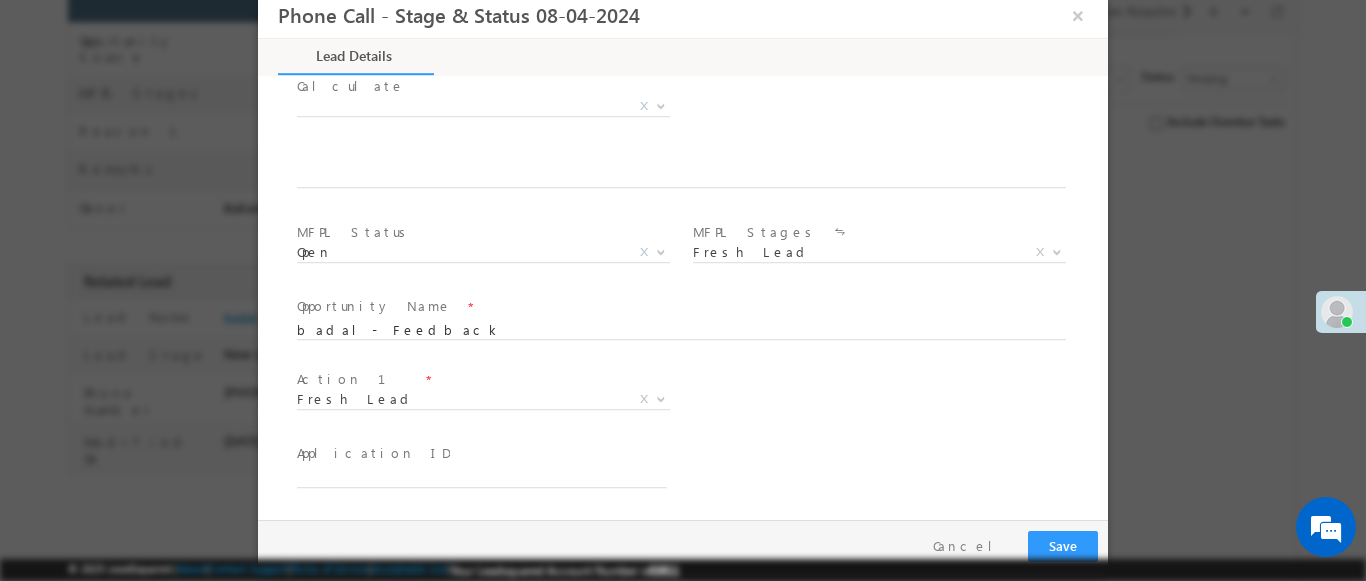 click at bounding box center (661, 398) 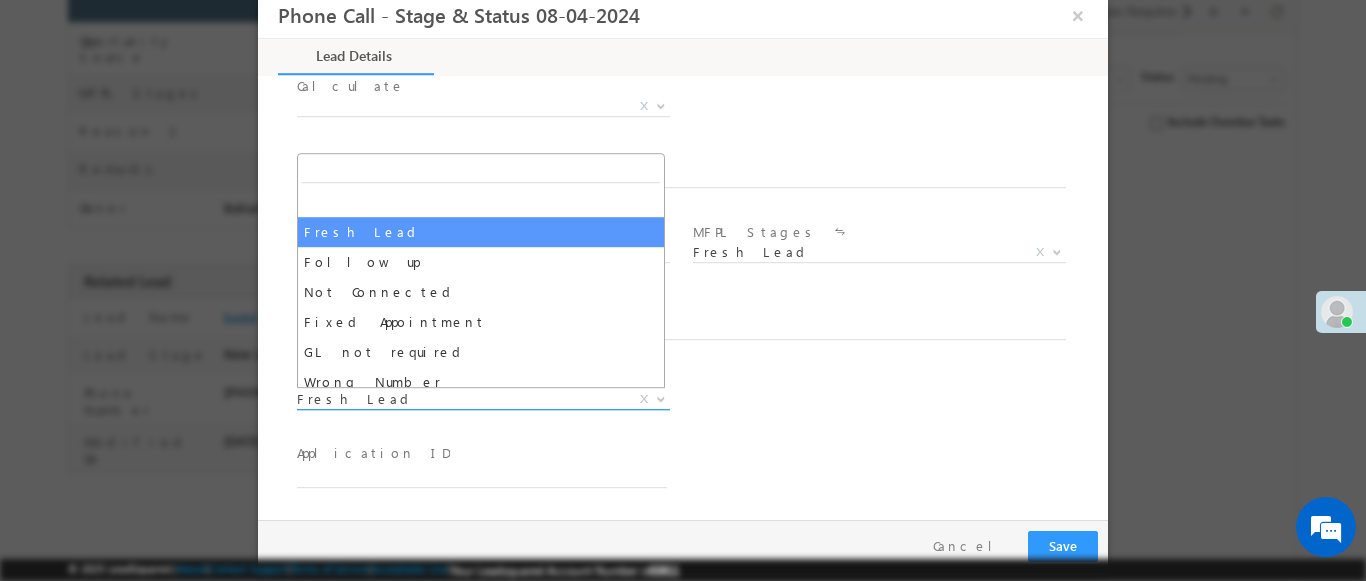select on "Fixed Appointment" 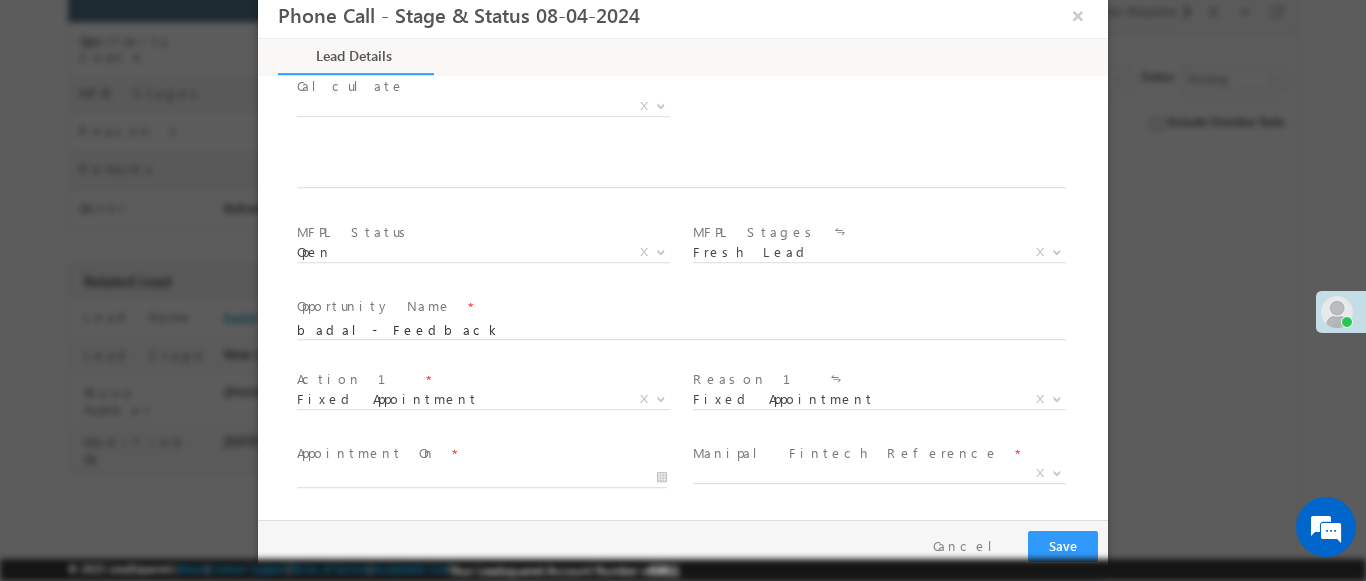 scroll, scrollTop: 3, scrollLeft: 0, axis: vertical 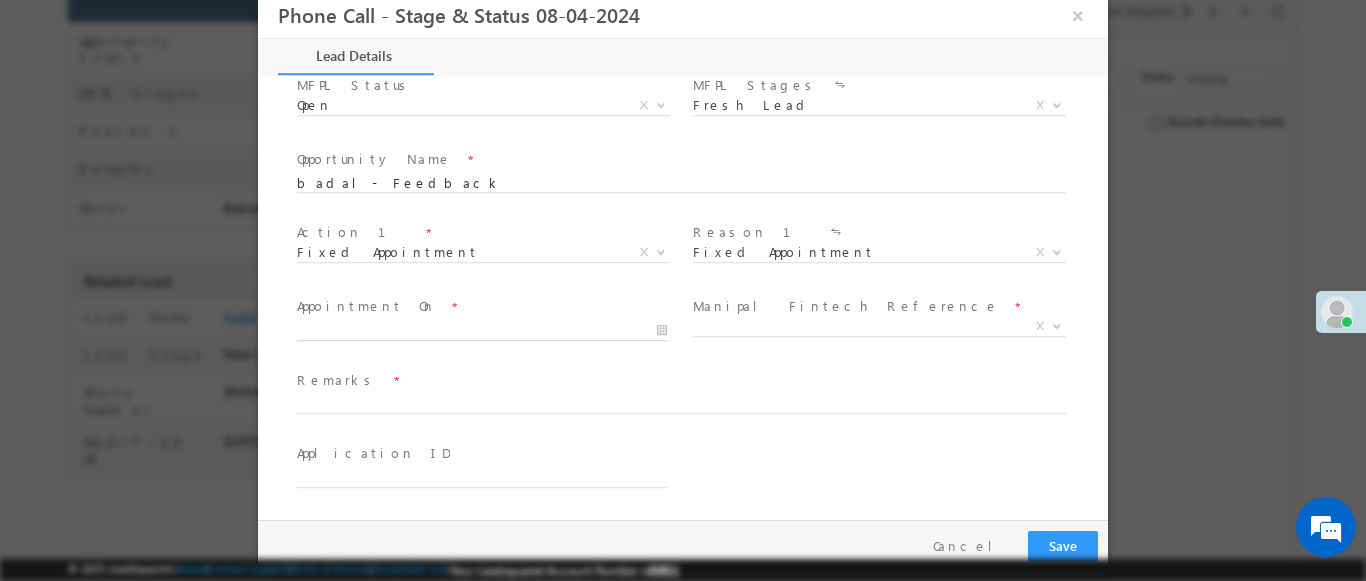 click at bounding box center (482, 331) 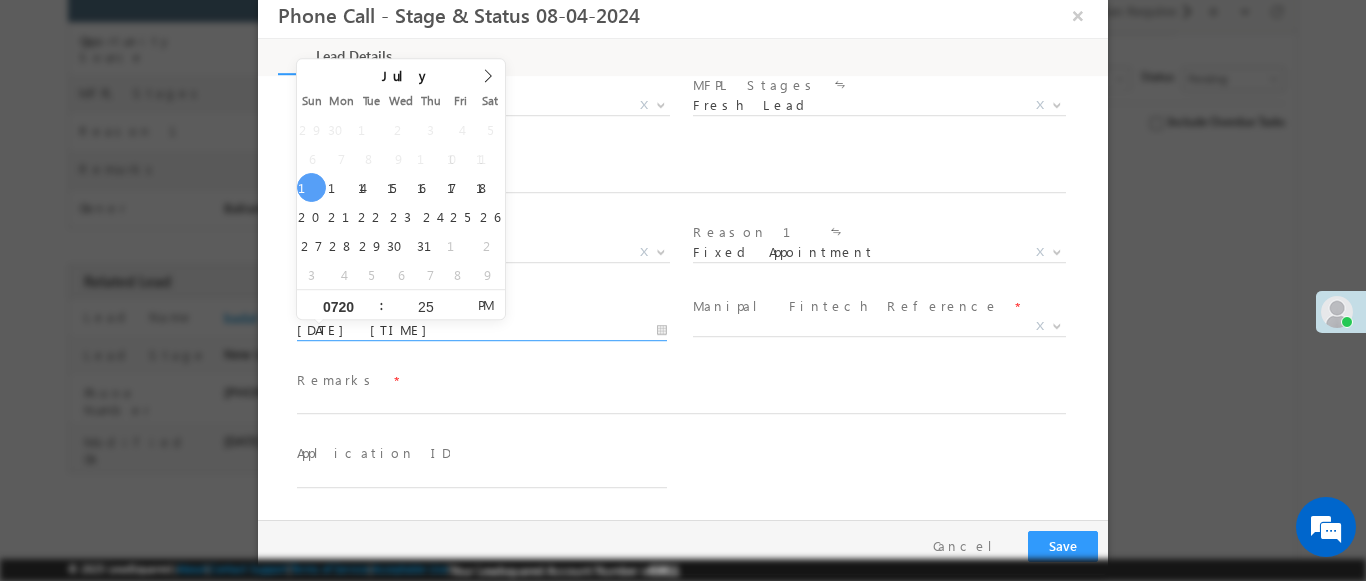 type on "0720" 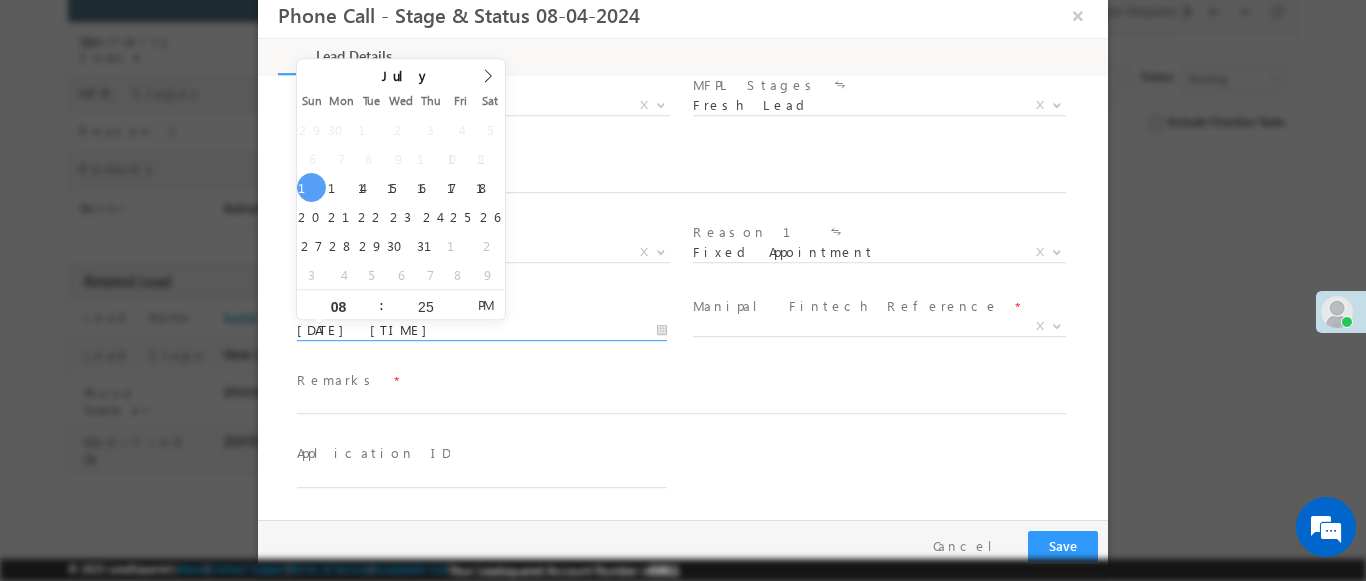 click at bounding box center [1057, 325] 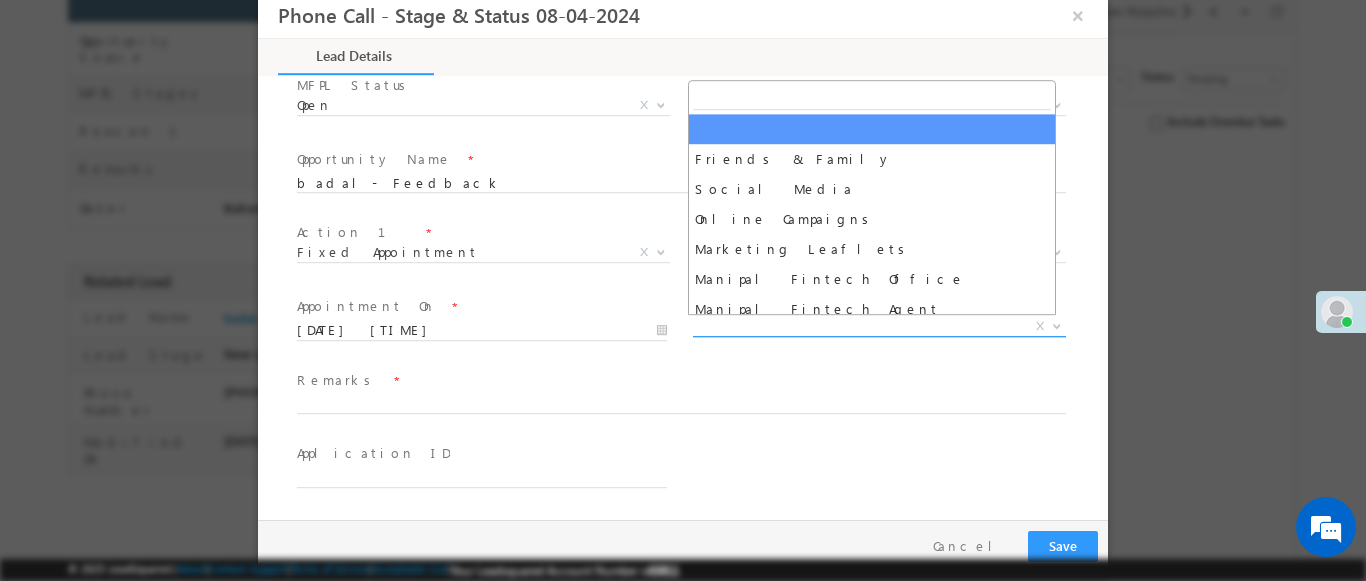 select on "Friends & Family" 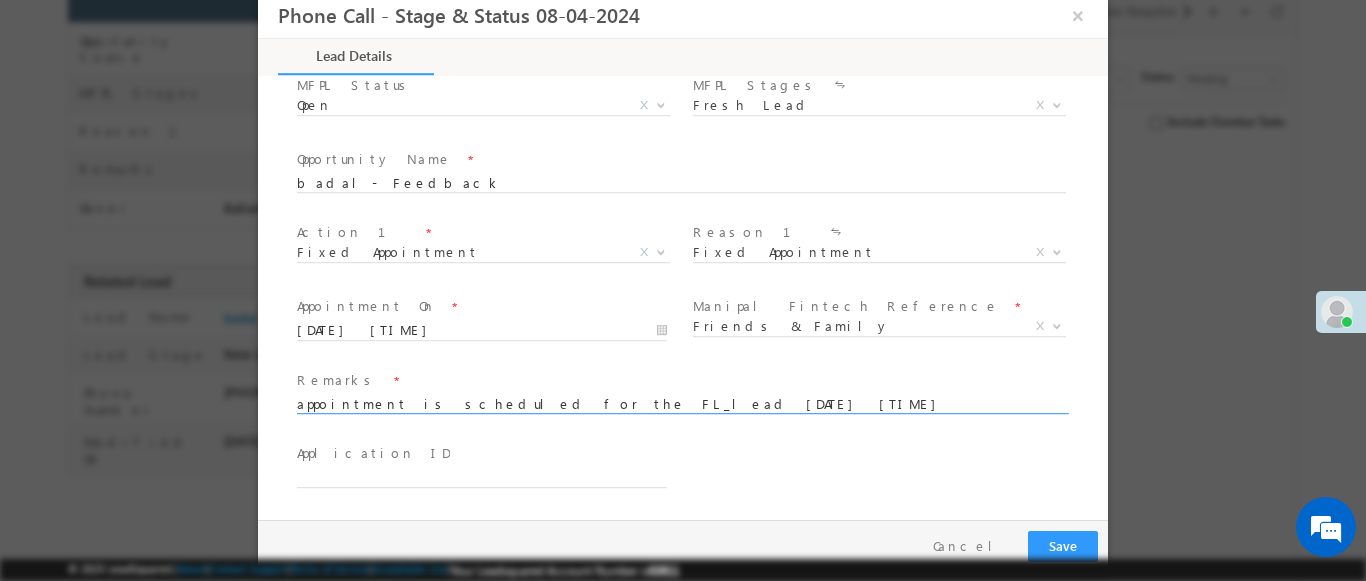 type on "appointment is scheduled for the FL_lead 2025-07-13 19:25:29" 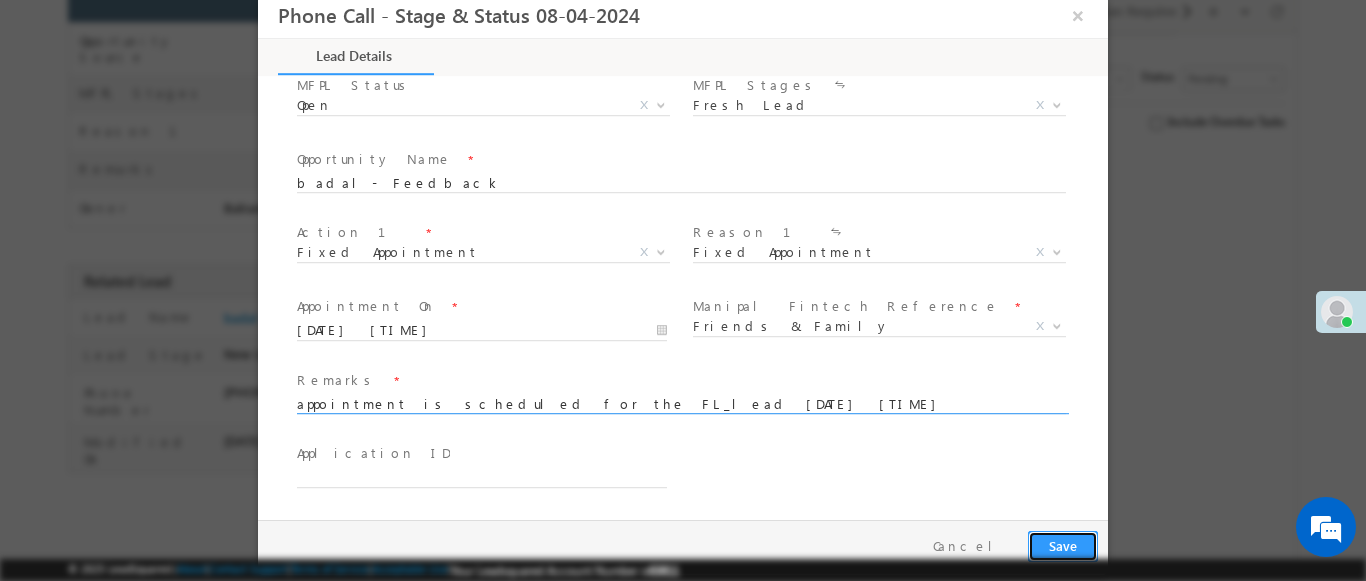 click on "Save" at bounding box center [1063, 546] 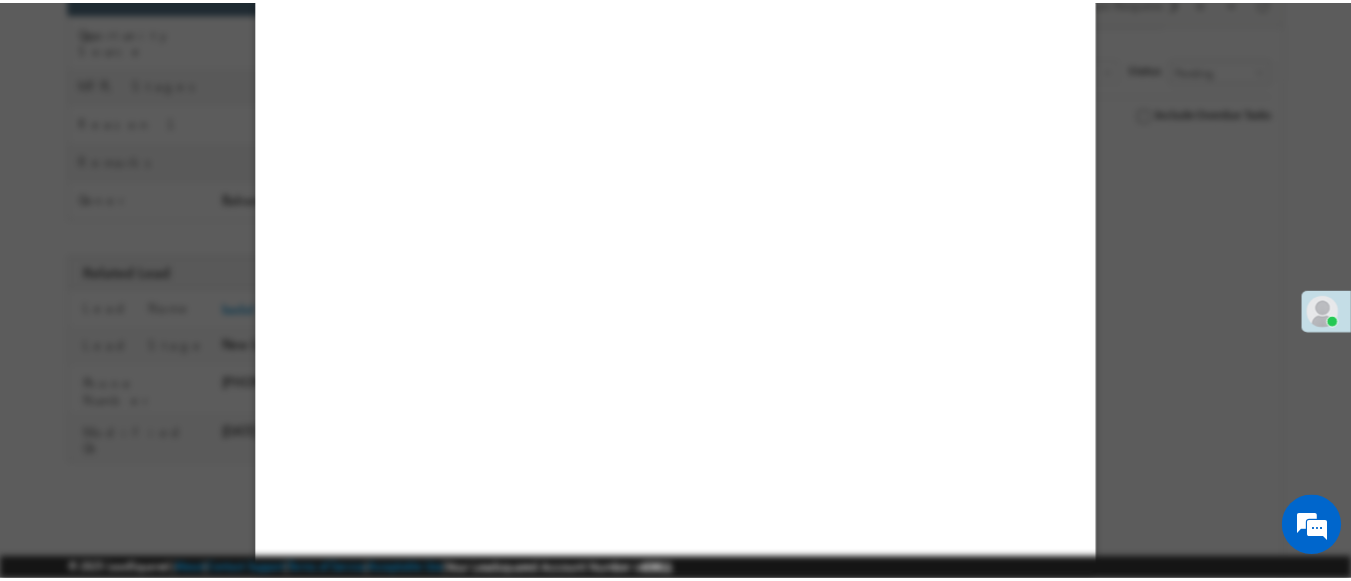 scroll, scrollTop: 235, scrollLeft: 0, axis: vertical 